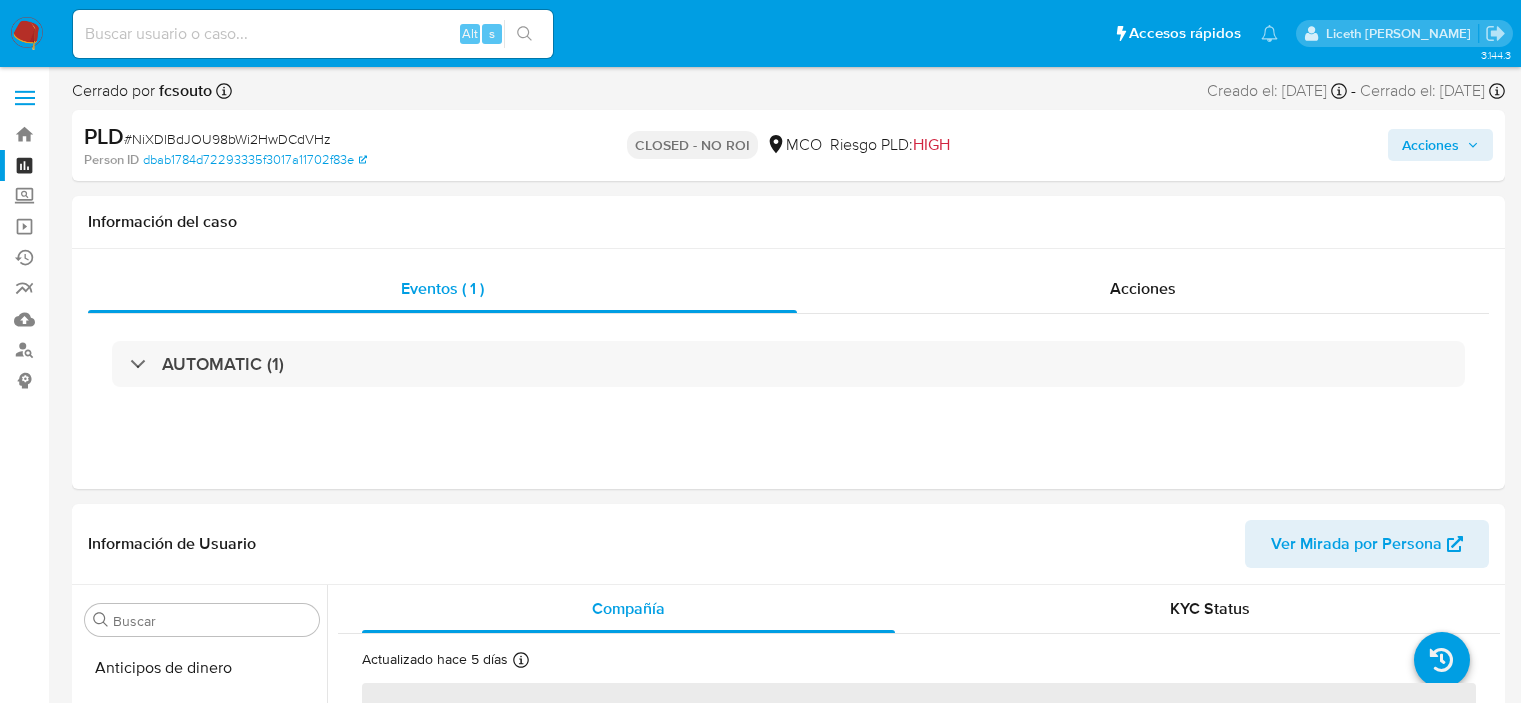 scroll, scrollTop: 0, scrollLeft: 0, axis: both 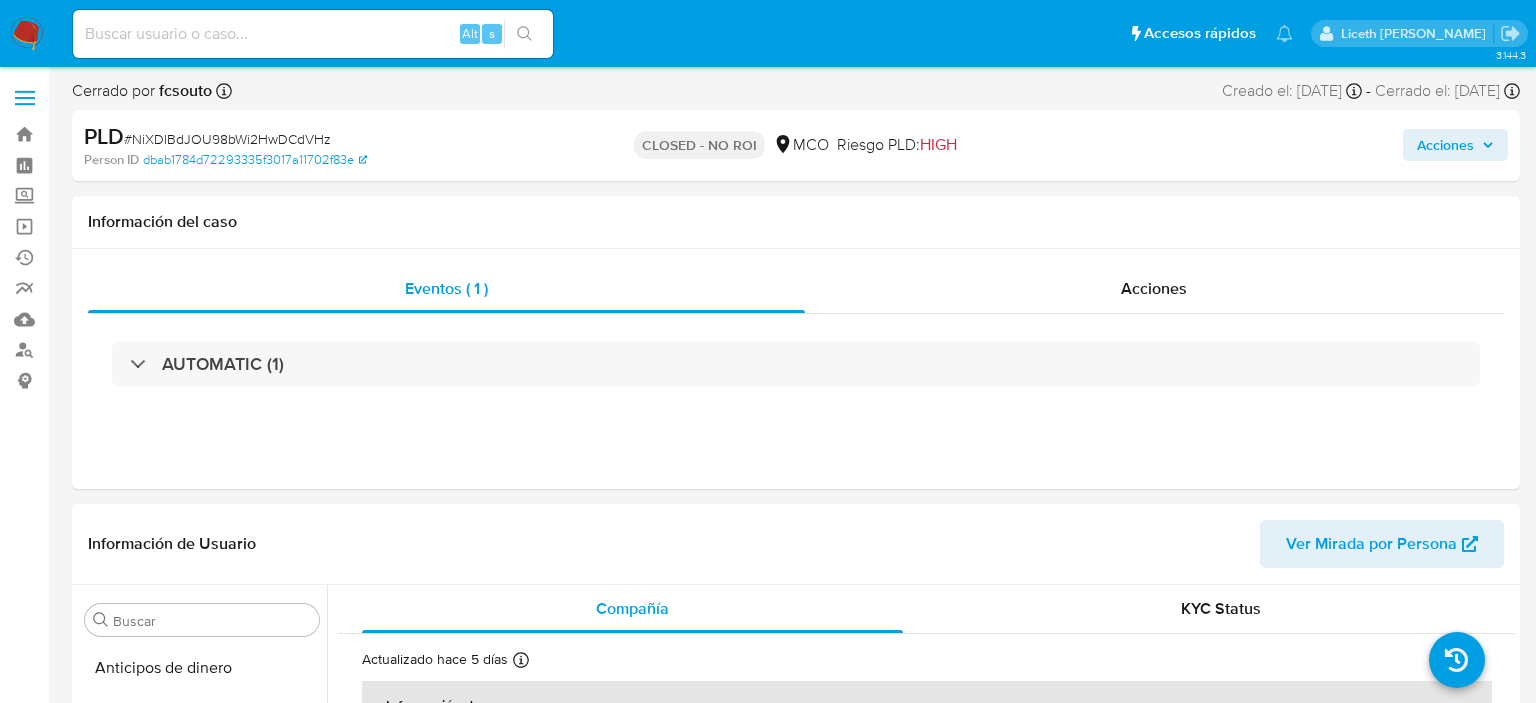 select on "10" 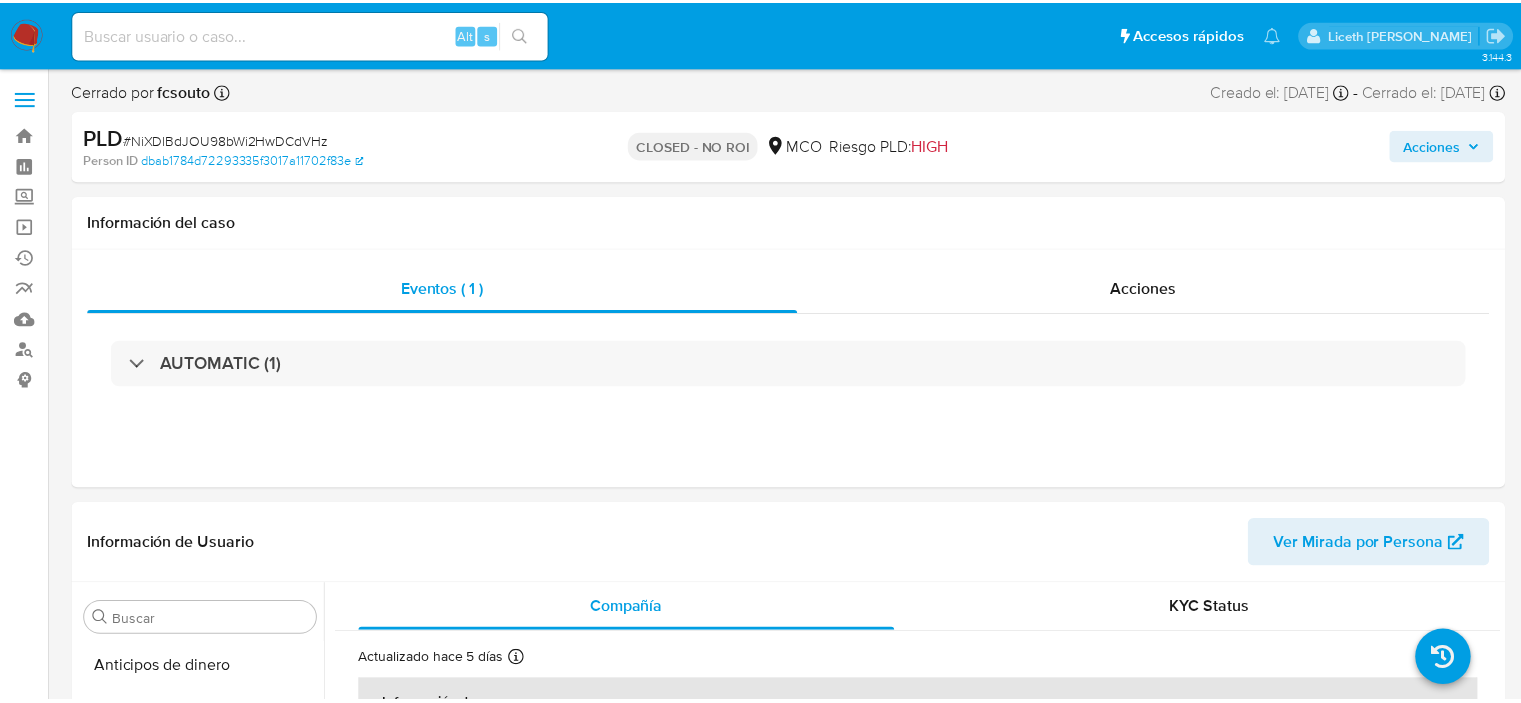 scroll, scrollTop: 0, scrollLeft: 0, axis: both 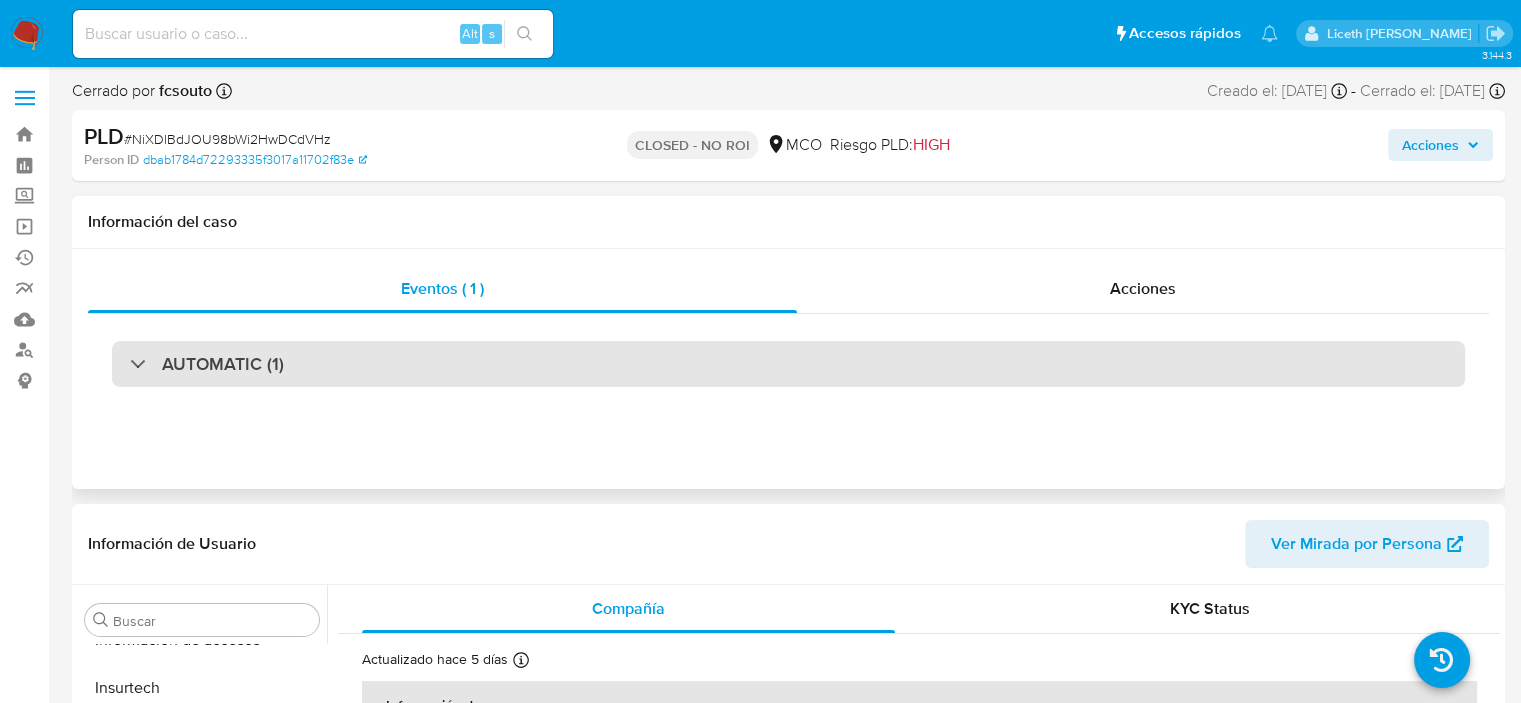 click on "AUTOMATIC (1)" at bounding box center [788, 364] 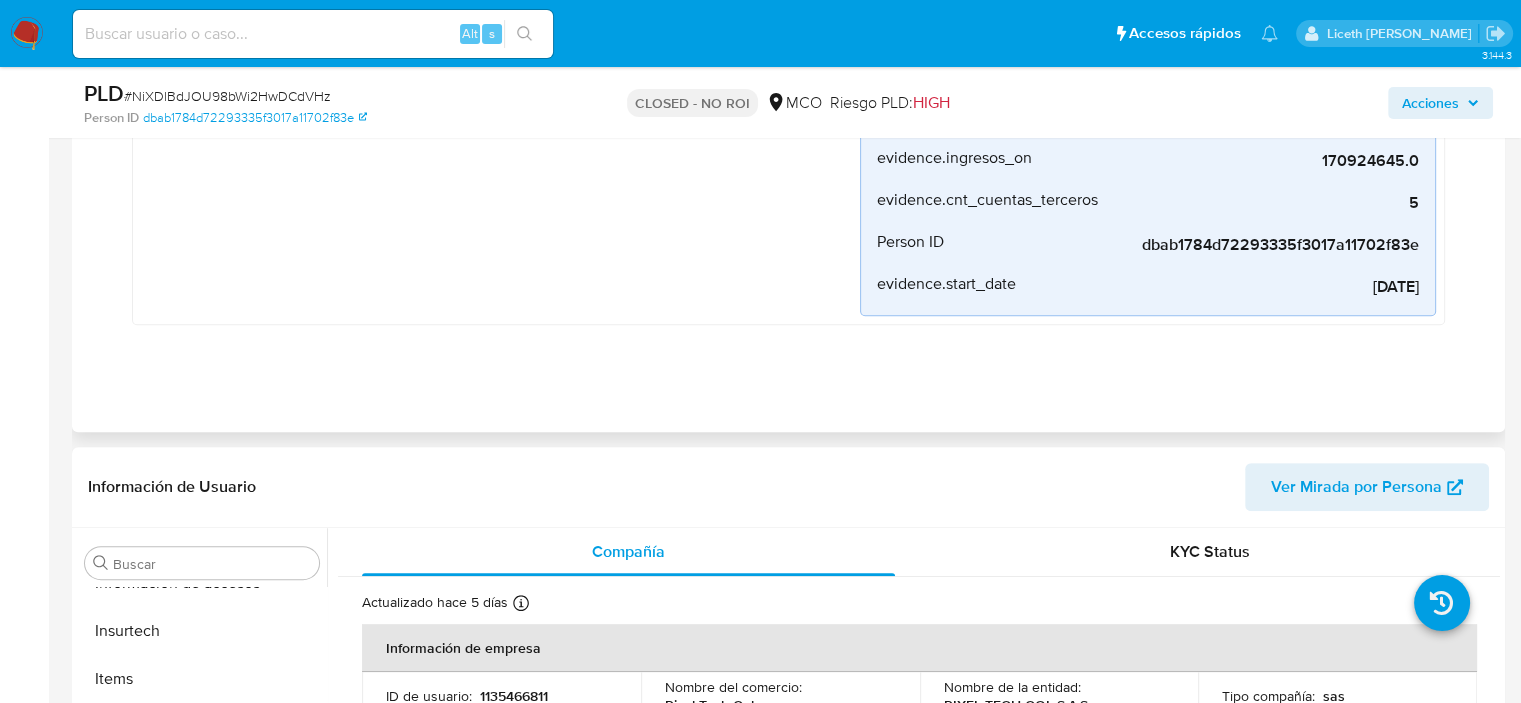 scroll, scrollTop: 703, scrollLeft: 0, axis: vertical 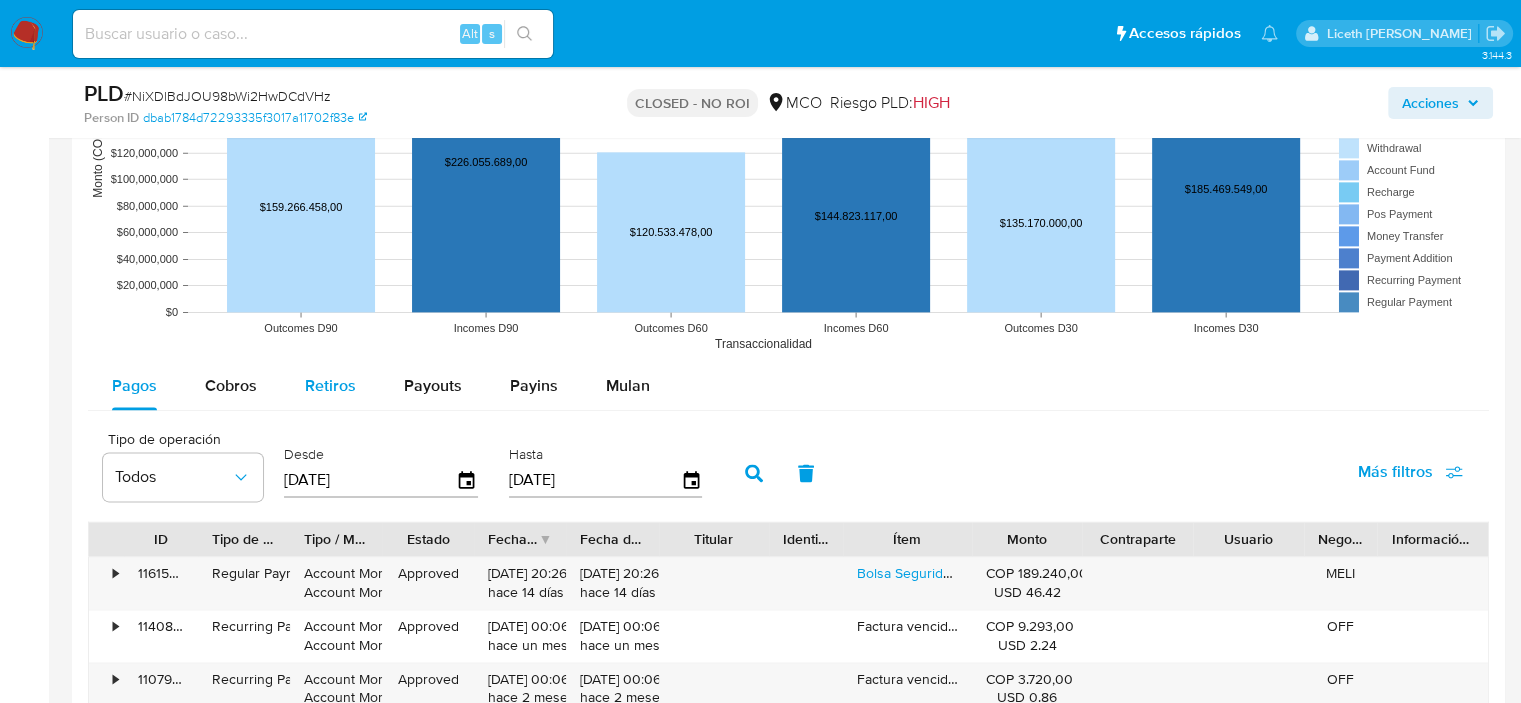 click on "Retiros" at bounding box center [330, 385] 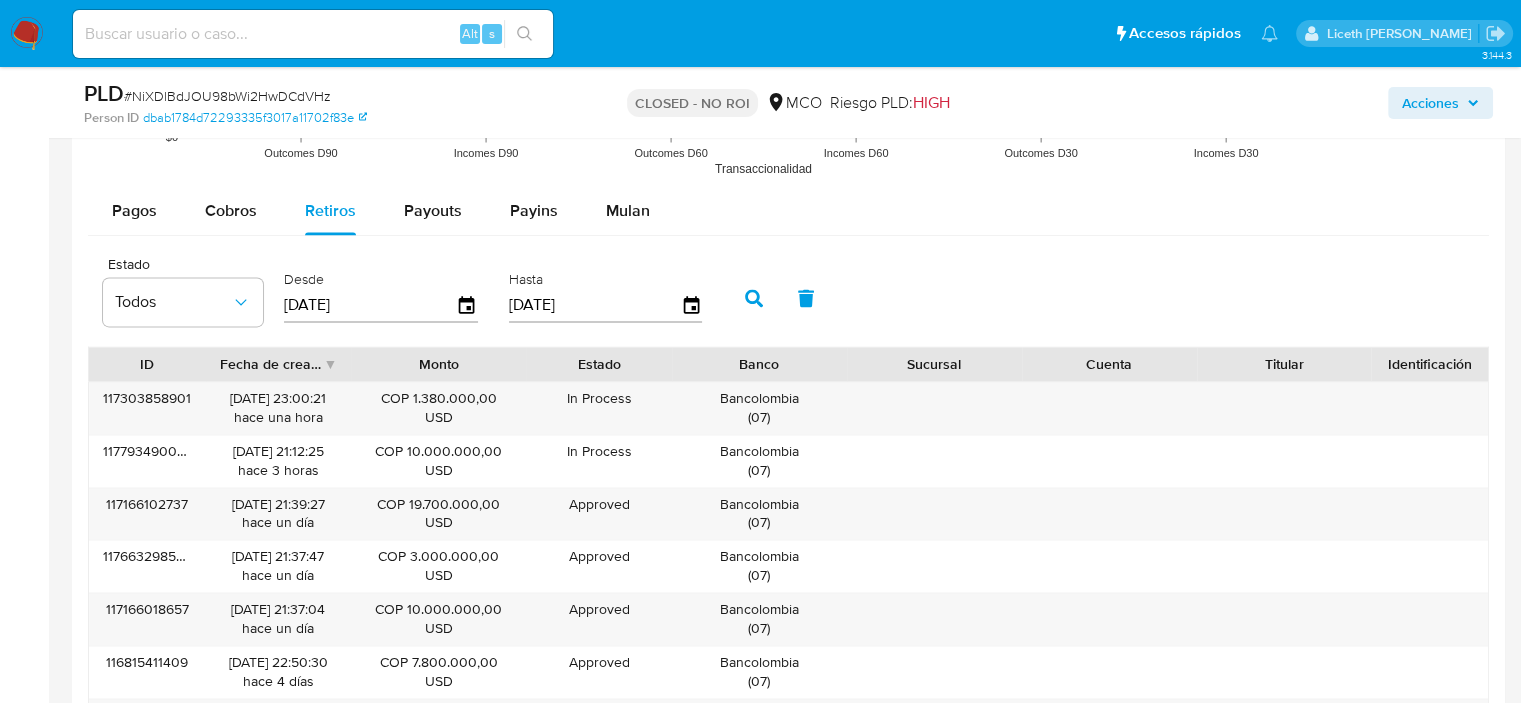 scroll, scrollTop: 2815, scrollLeft: 0, axis: vertical 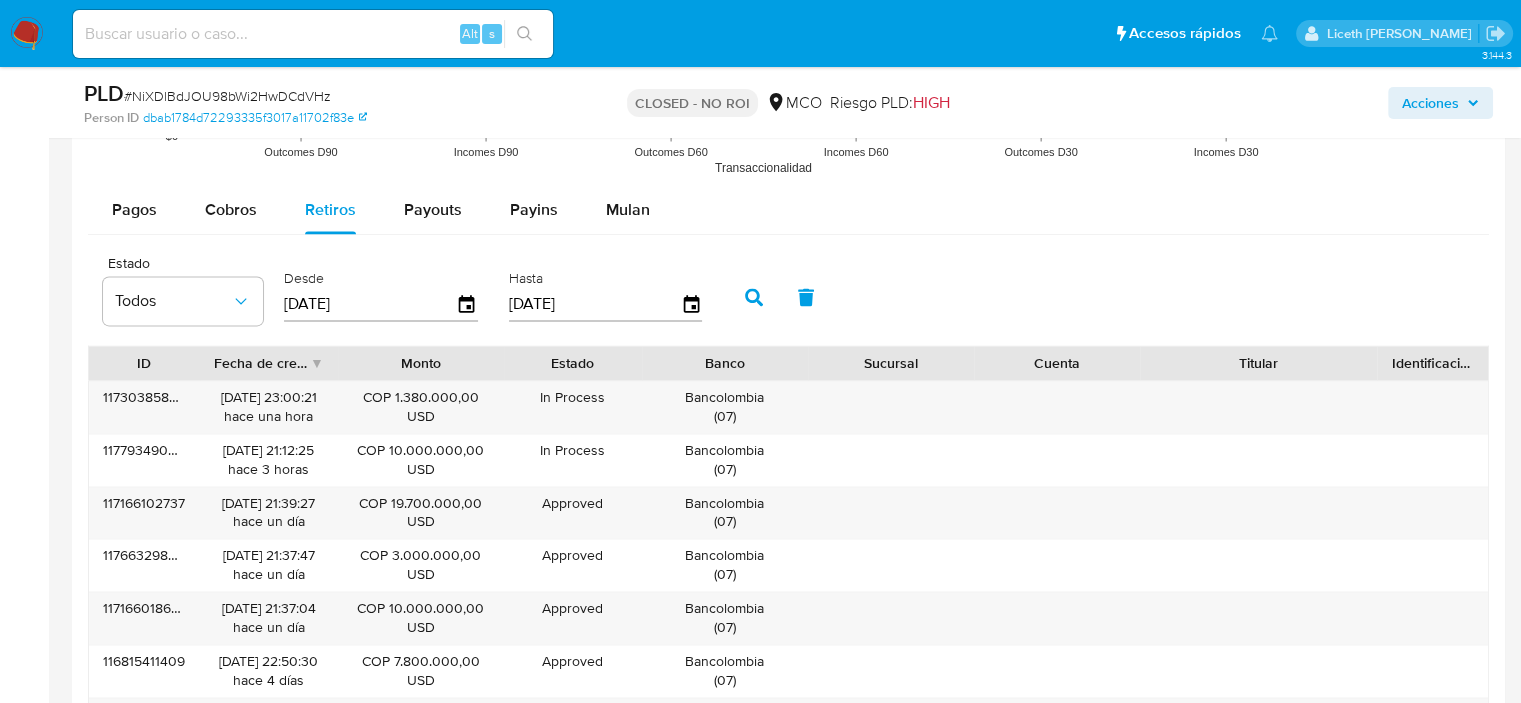drag, startPoint x: 1357, startPoint y: 365, endPoint x: 1423, endPoint y: 373, distance: 66.48308 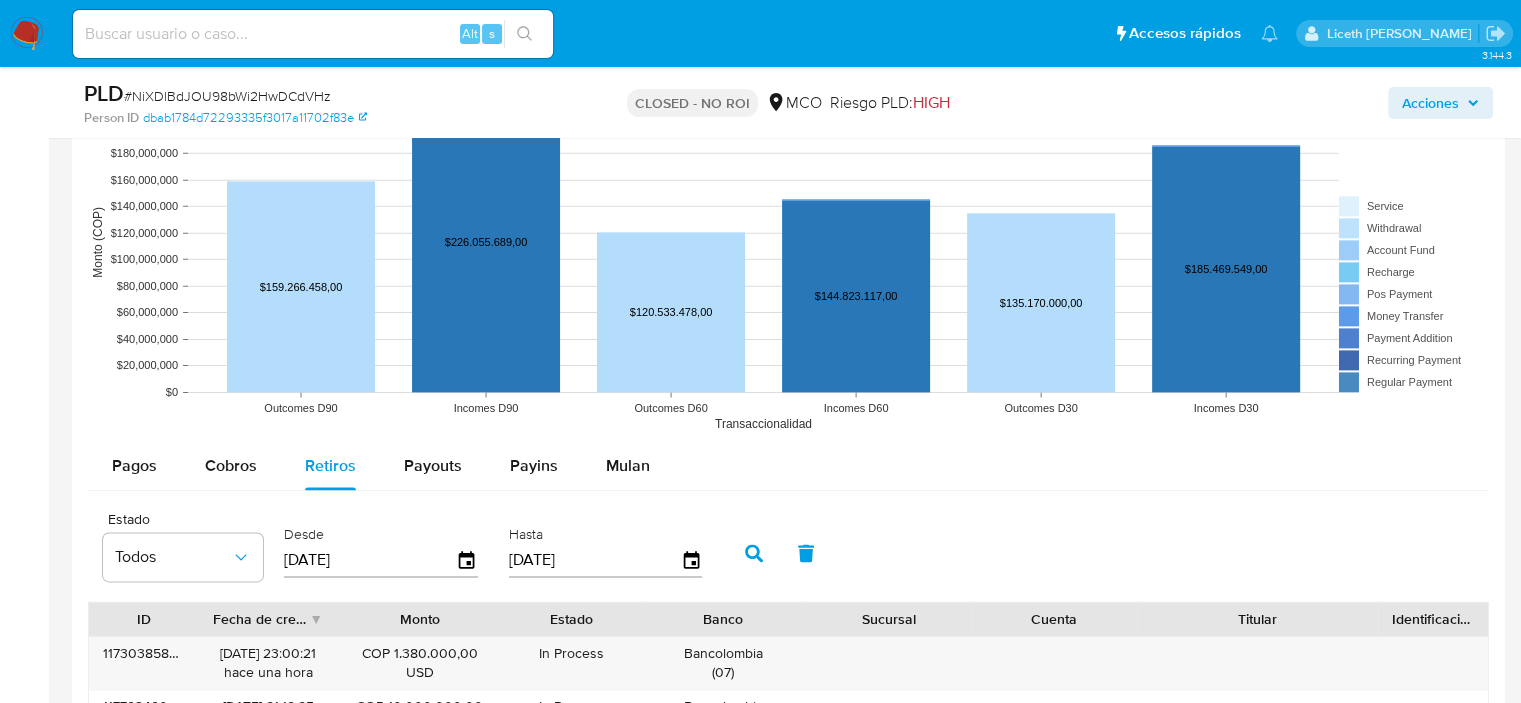 scroll, scrollTop: 2555, scrollLeft: 0, axis: vertical 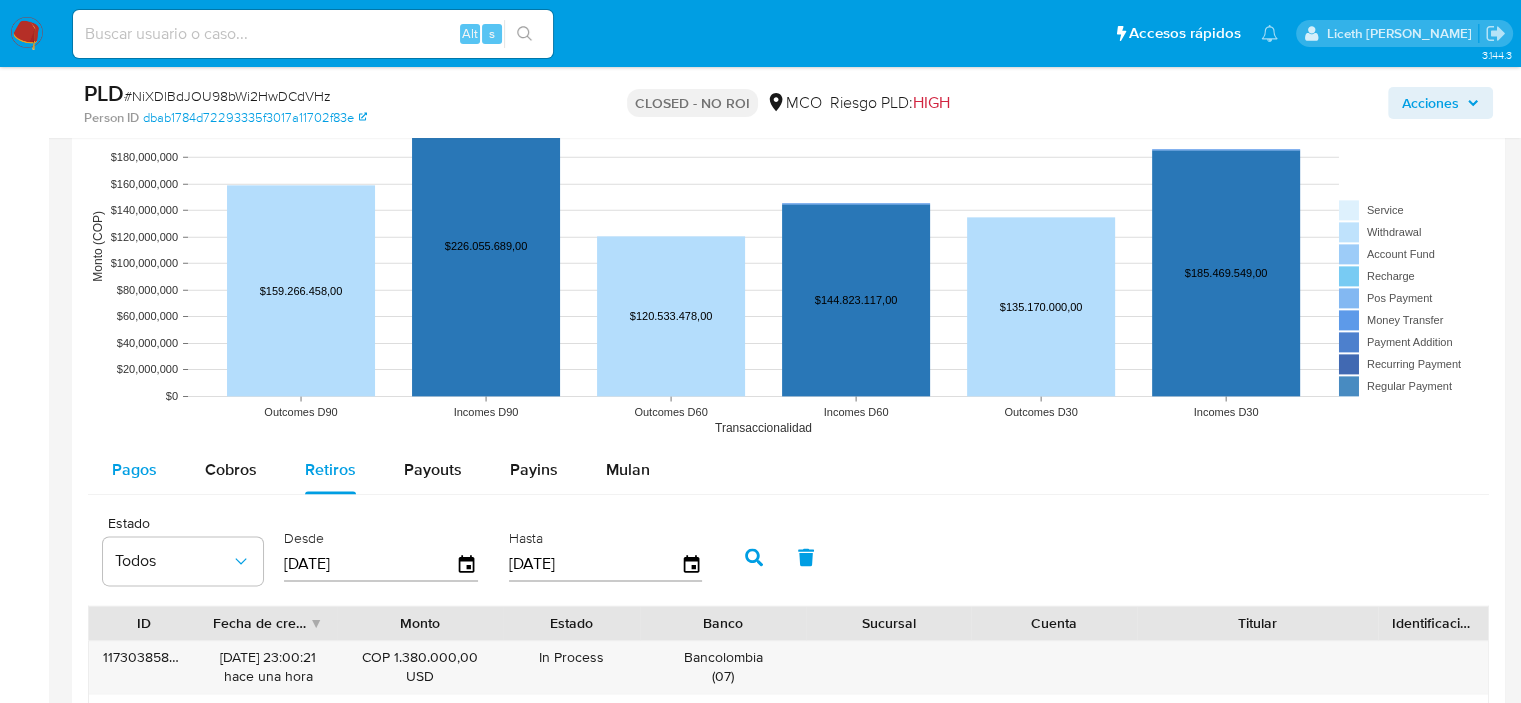 click on "Pagos" at bounding box center (134, 470) 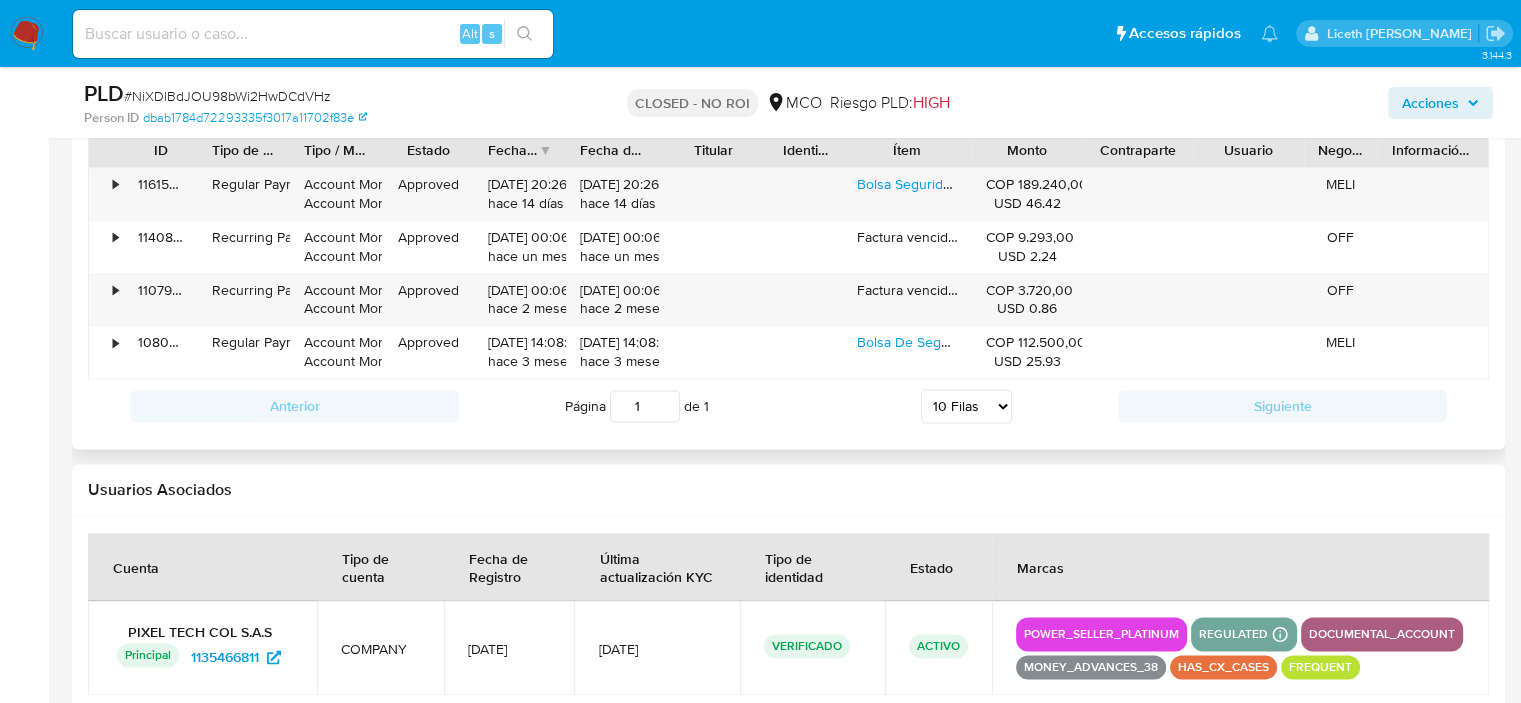 scroll, scrollTop: 3152, scrollLeft: 0, axis: vertical 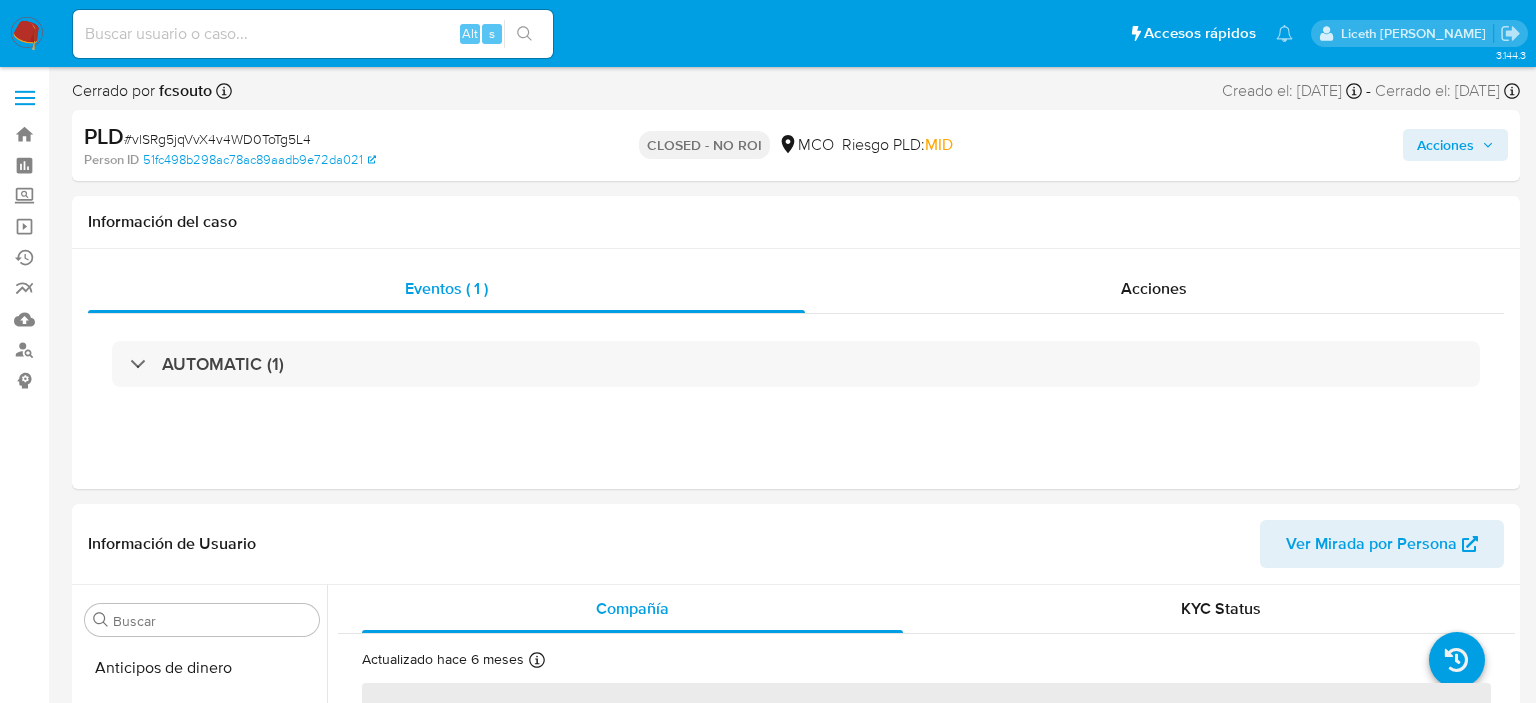 select on "10" 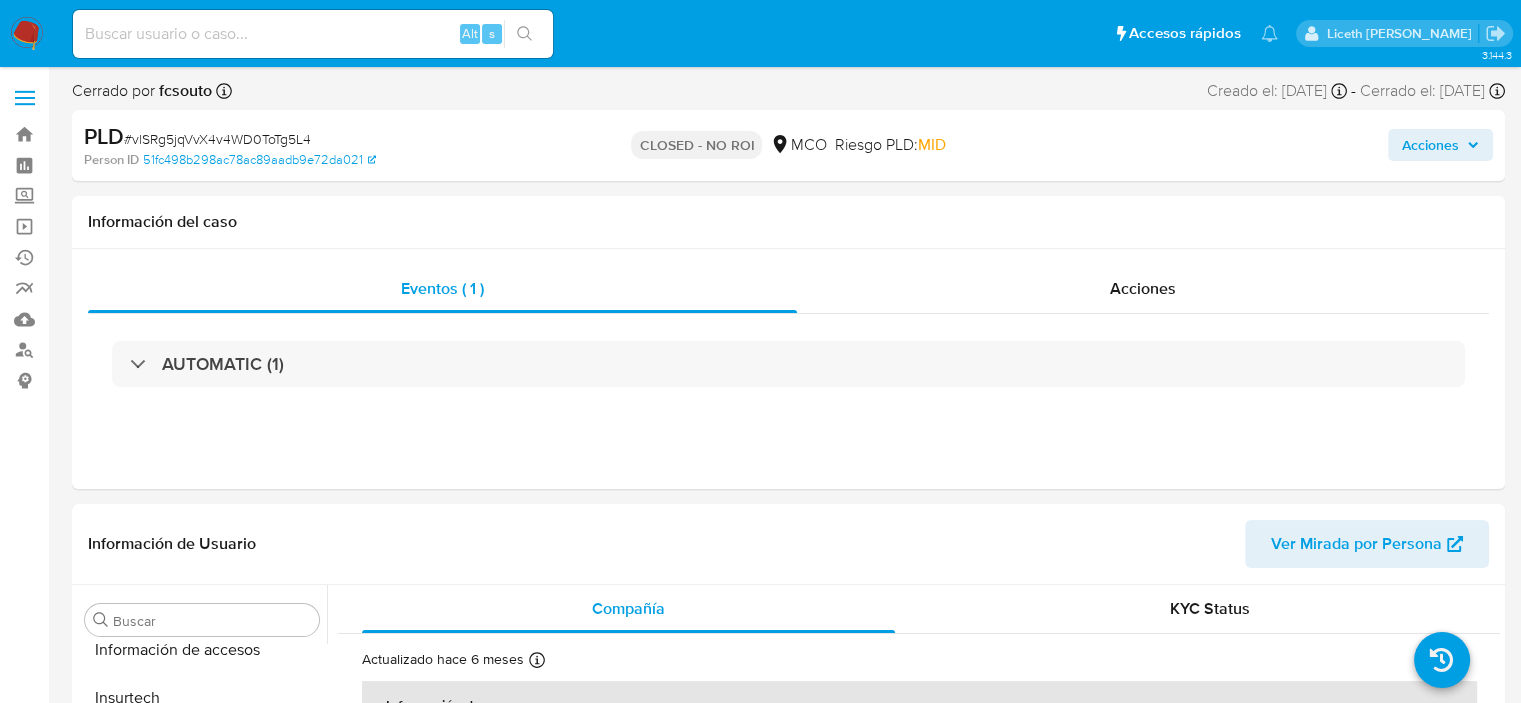 scroll, scrollTop: 796, scrollLeft: 0, axis: vertical 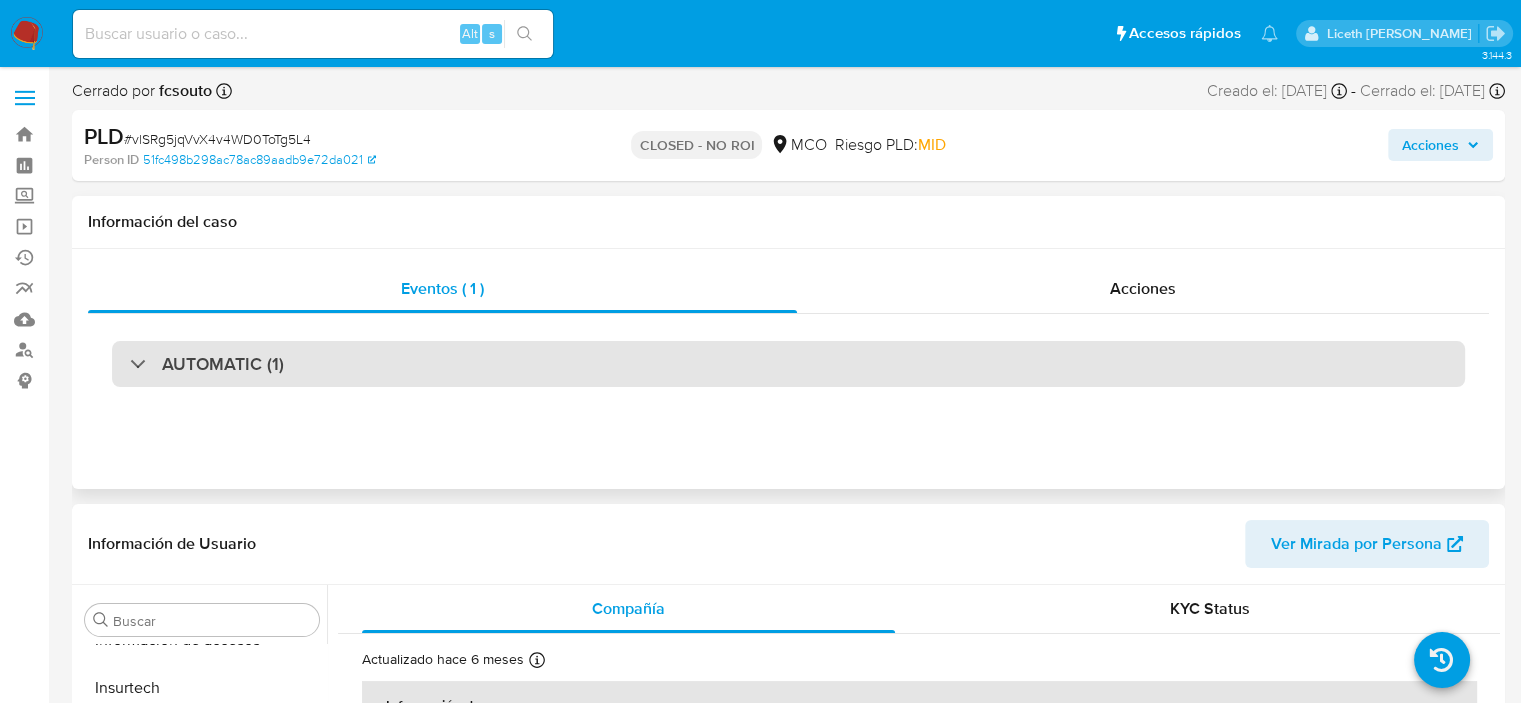 click on "AUTOMATIC (1)" at bounding box center [788, 364] 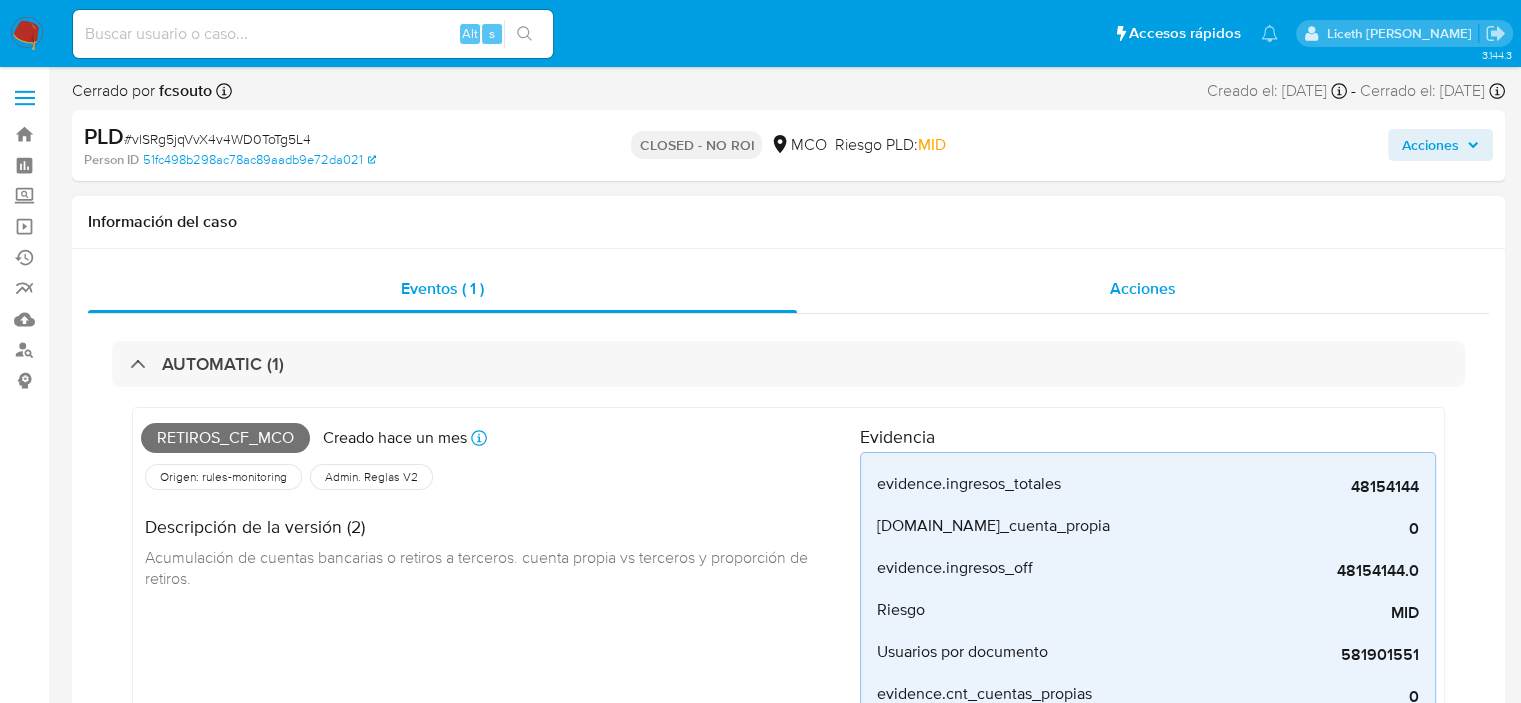 click on "Acciones" at bounding box center (1143, 289) 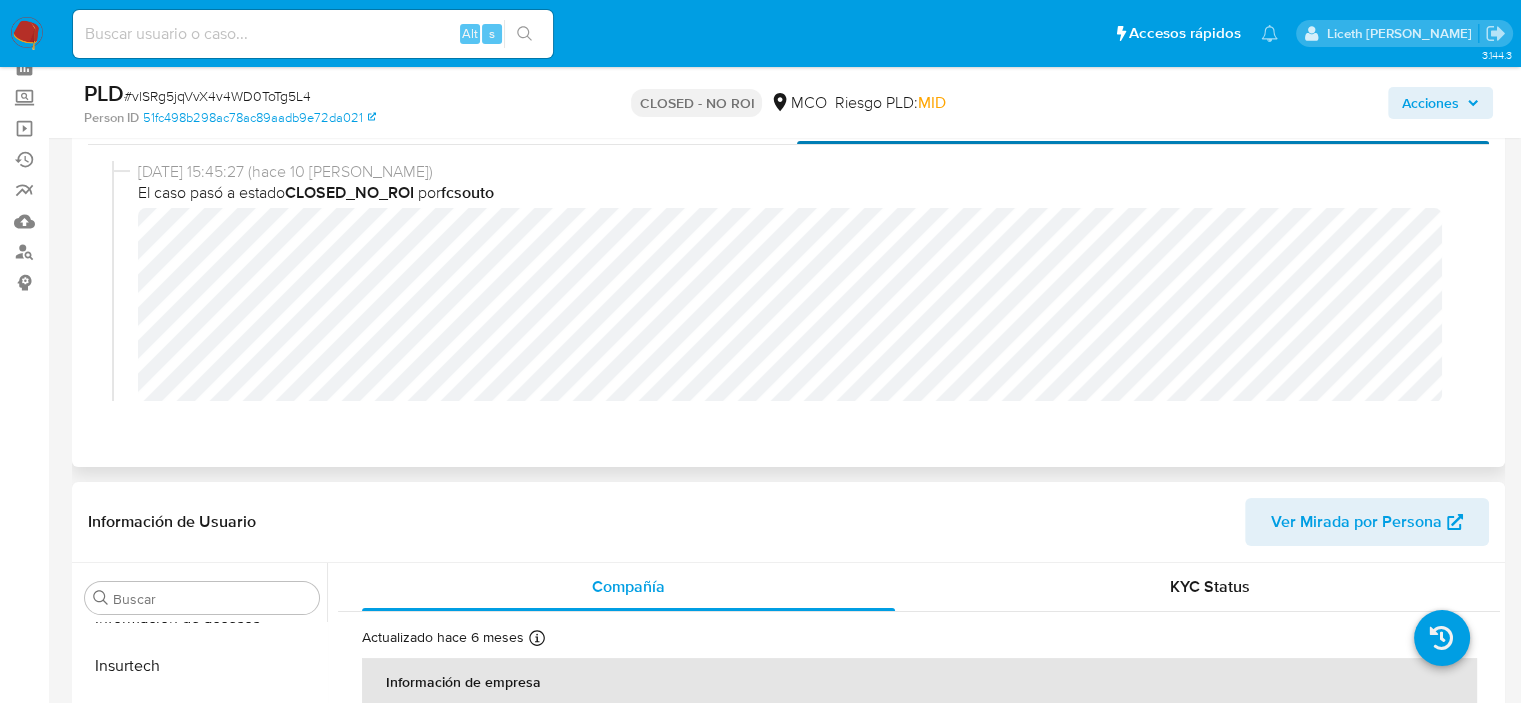 scroll, scrollTop: 108, scrollLeft: 0, axis: vertical 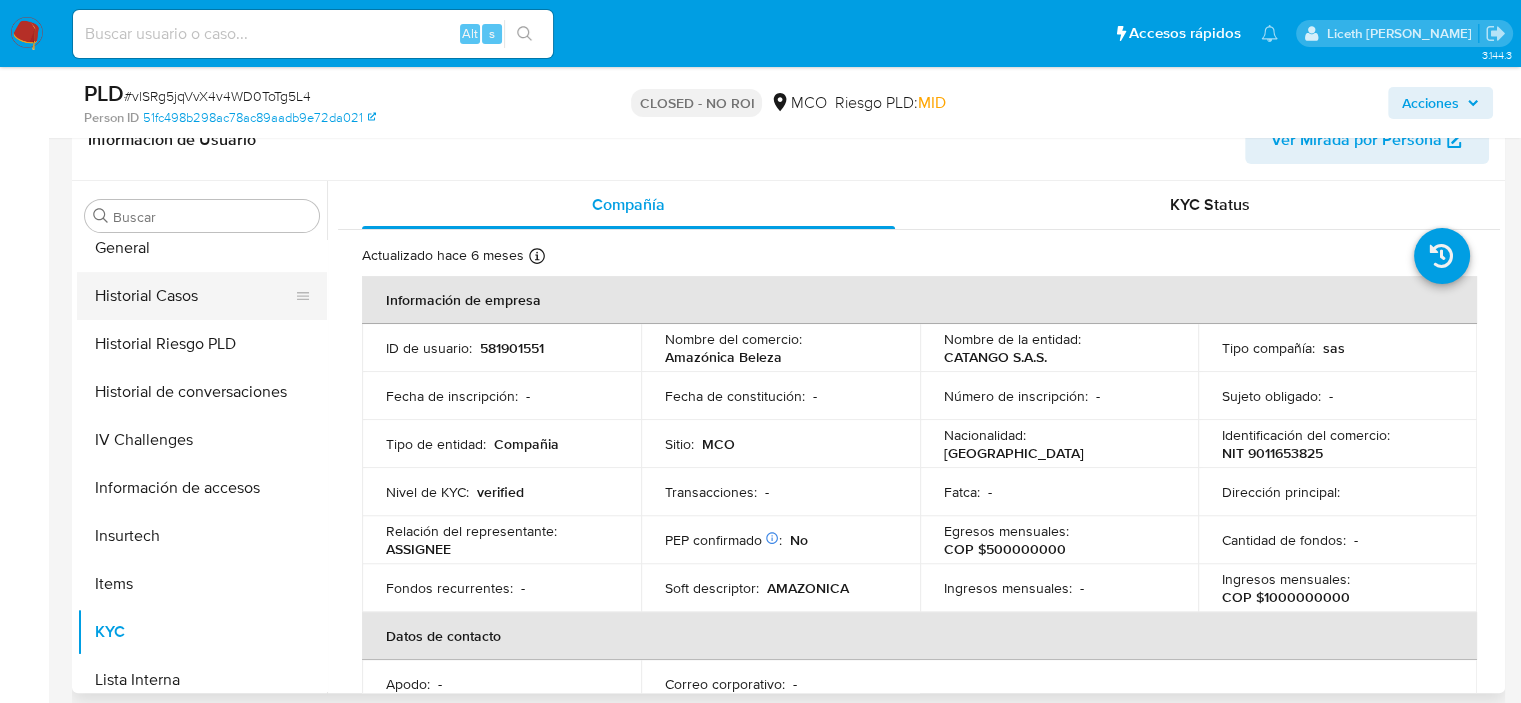 click on "Historial Casos" at bounding box center [194, 296] 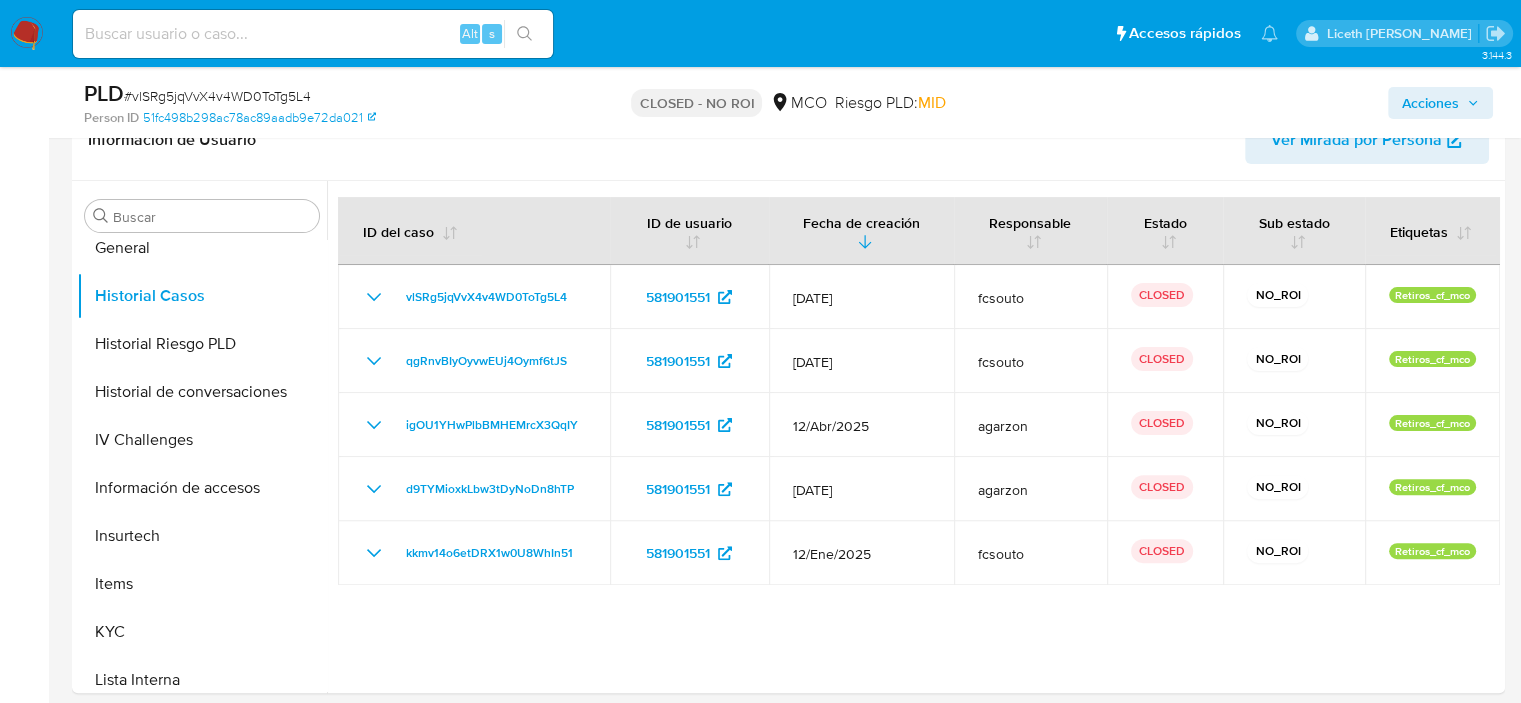 click at bounding box center [313, 34] 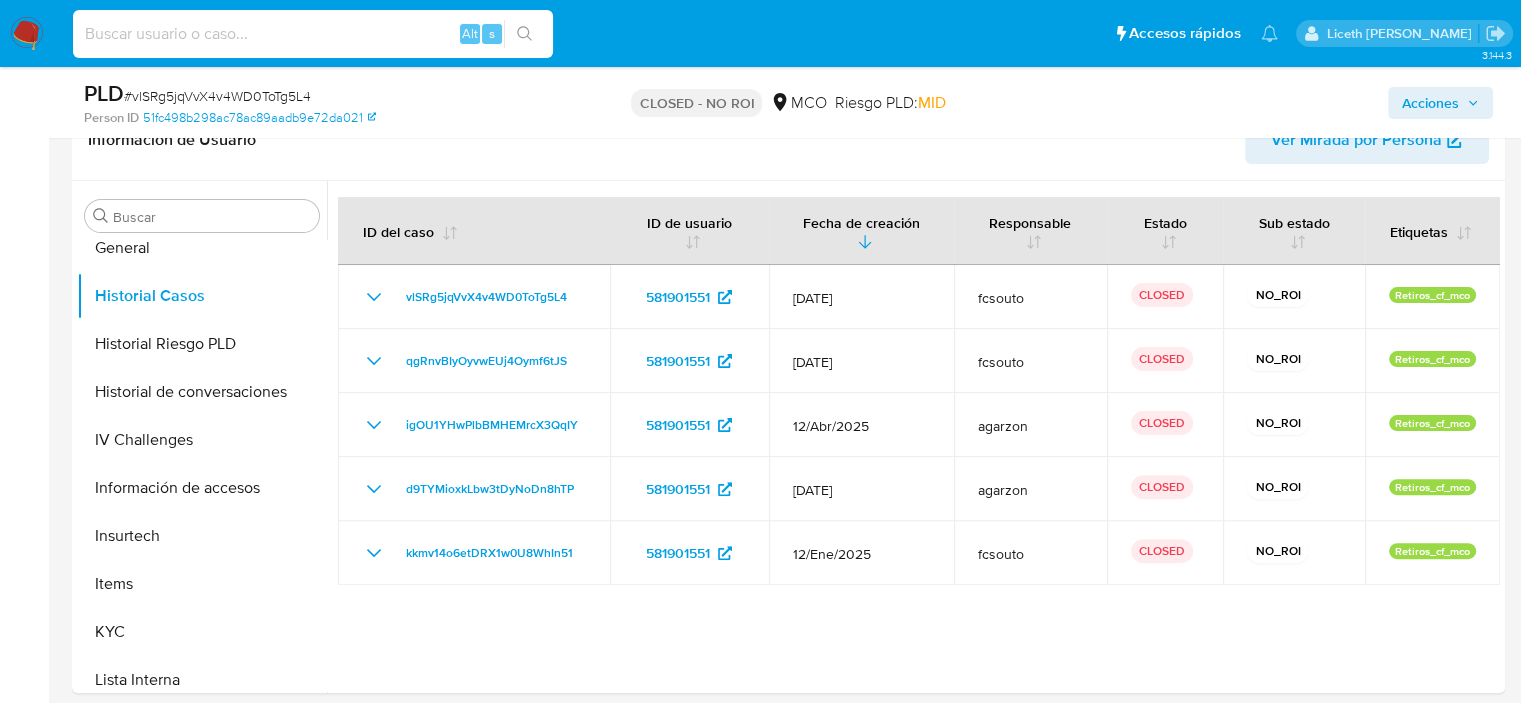 paste on "M5nr2Z5sf7A8PmiPPbwR1cUr" 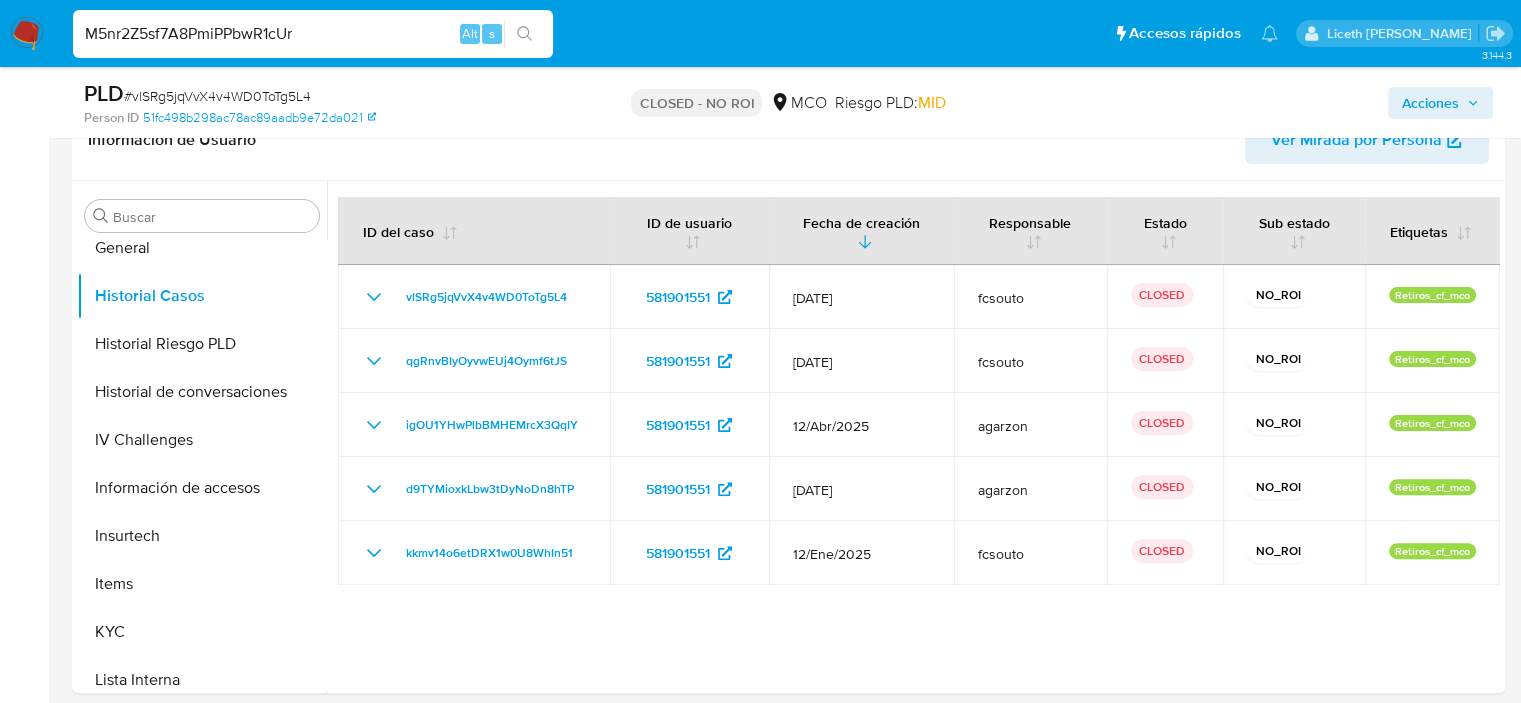 type on "M5nr2Z5sf7A8PmiPPbwR1cUr" 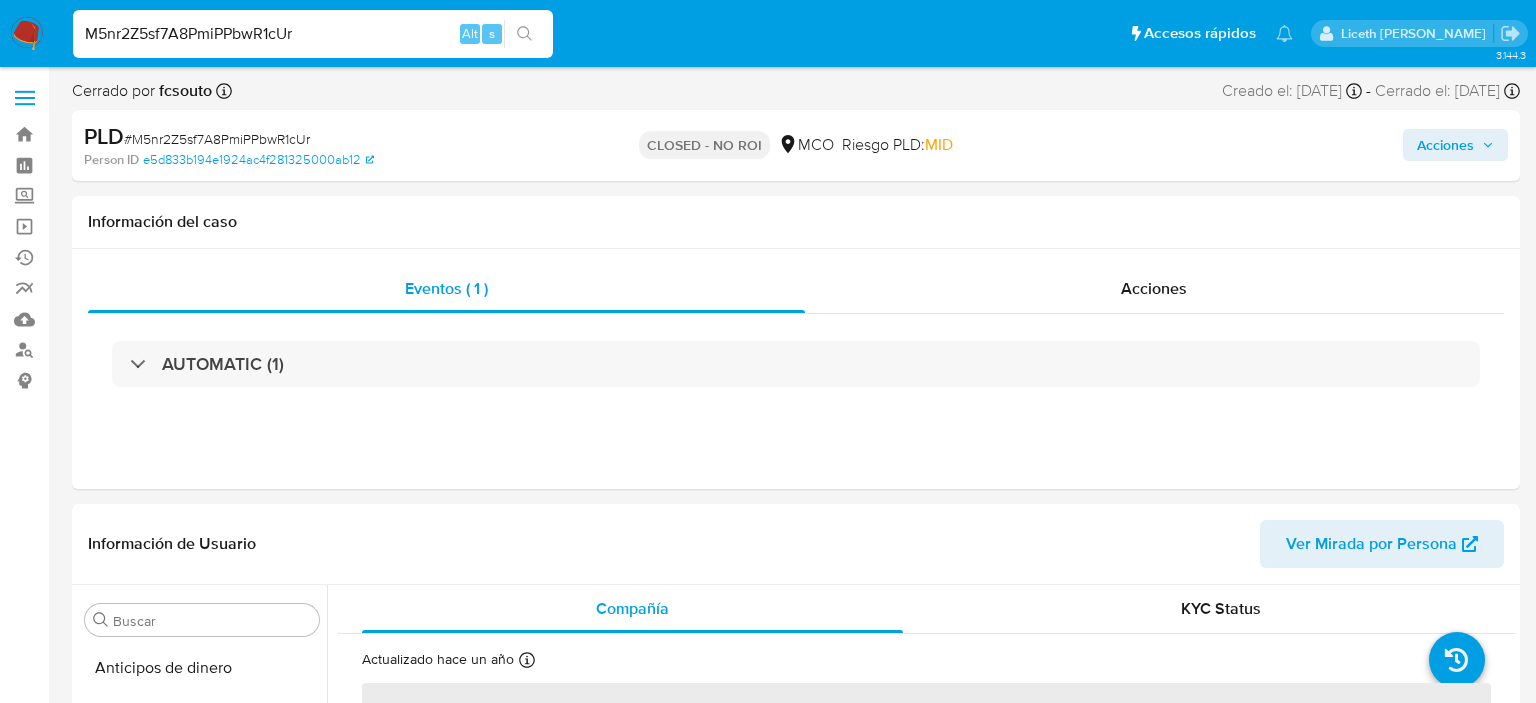 select on "10" 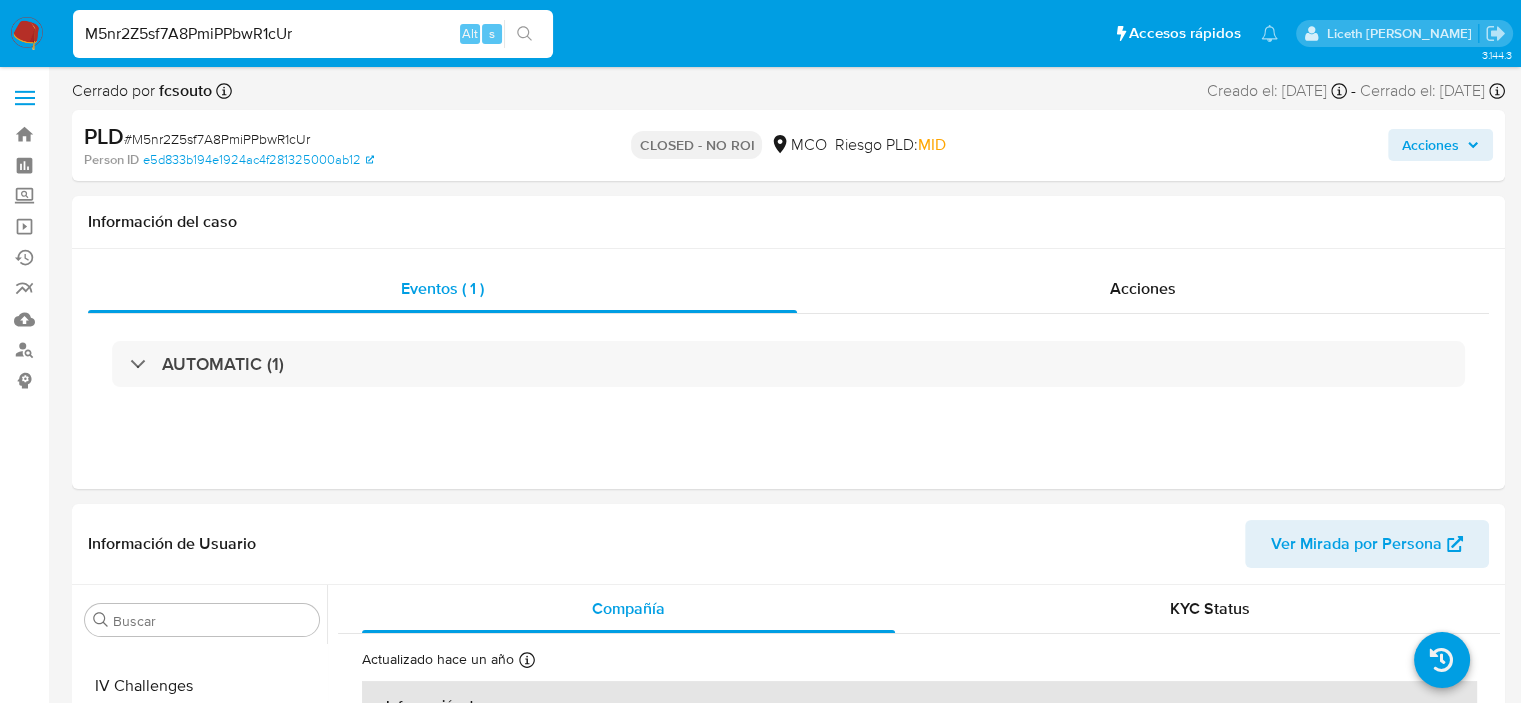 scroll, scrollTop: 796, scrollLeft: 0, axis: vertical 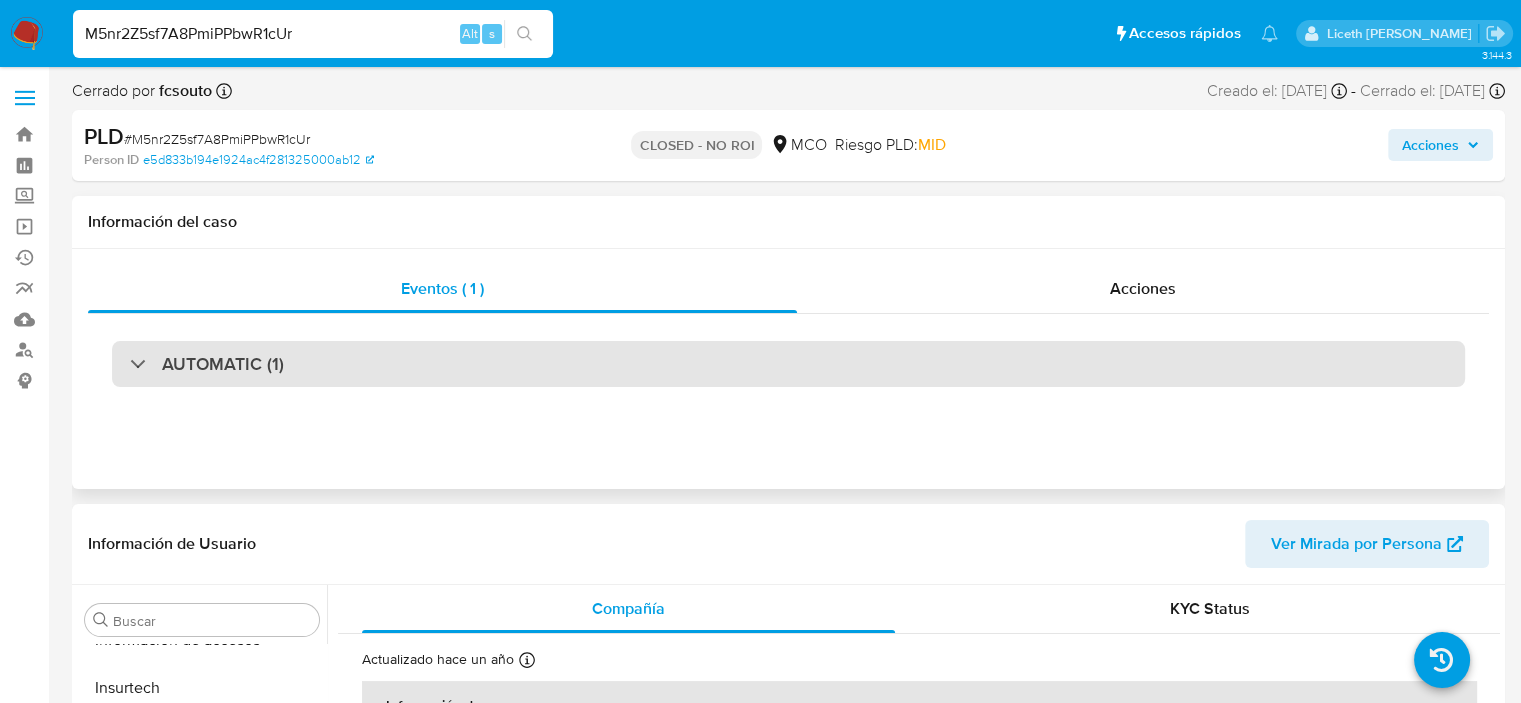 click on "AUTOMATIC (1)" at bounding box center [788, 364] 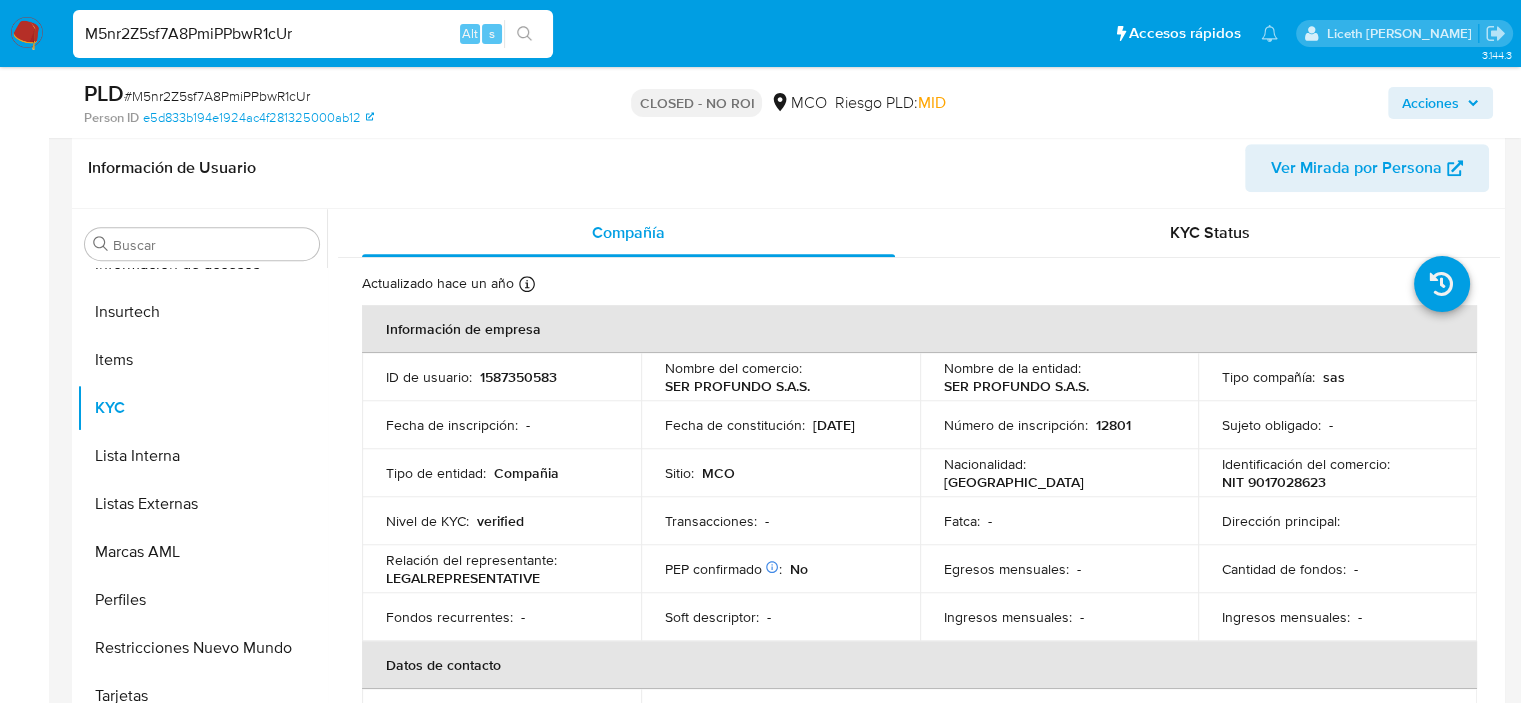 scroll, scrollTop: 916, scrollLeft: 0, axis: vertical 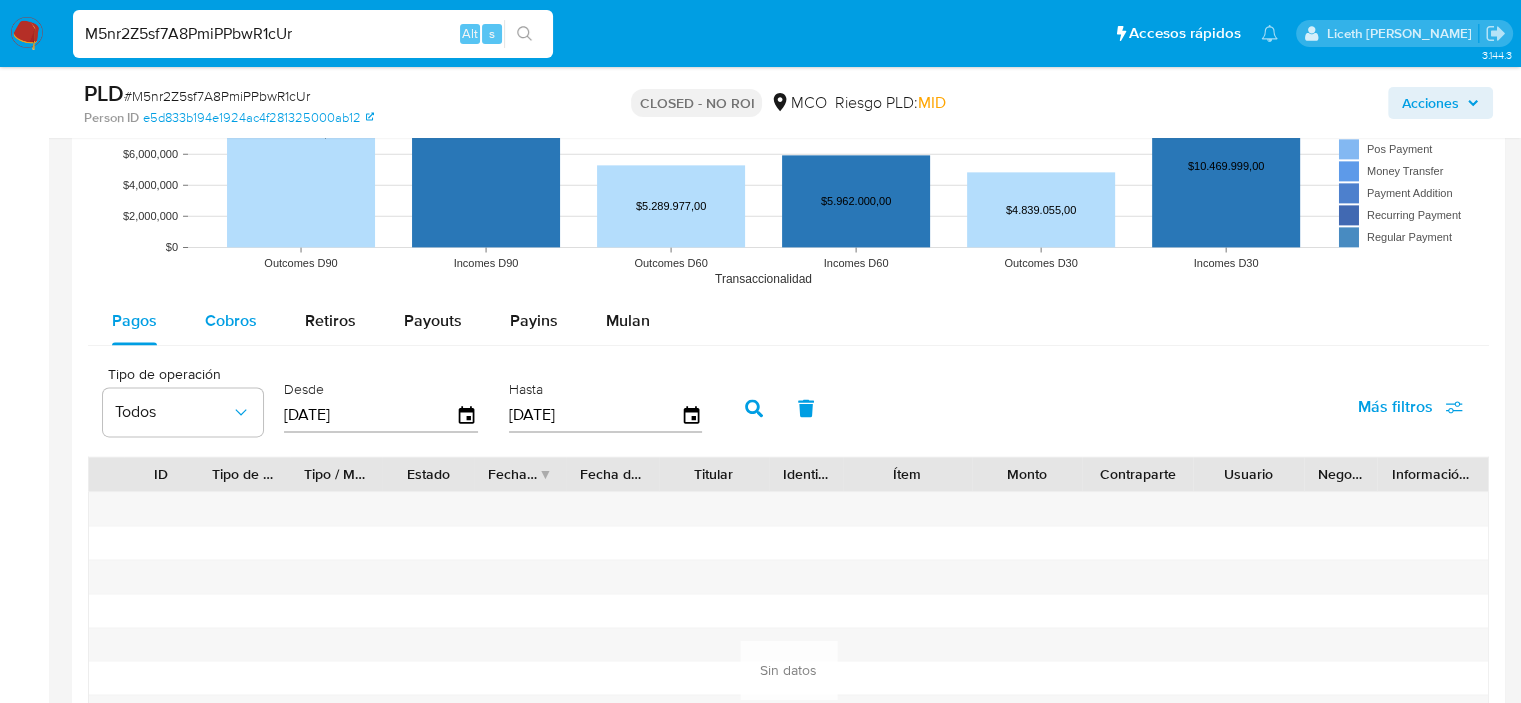 click on "Cobros" at bounding box center [231, 320] 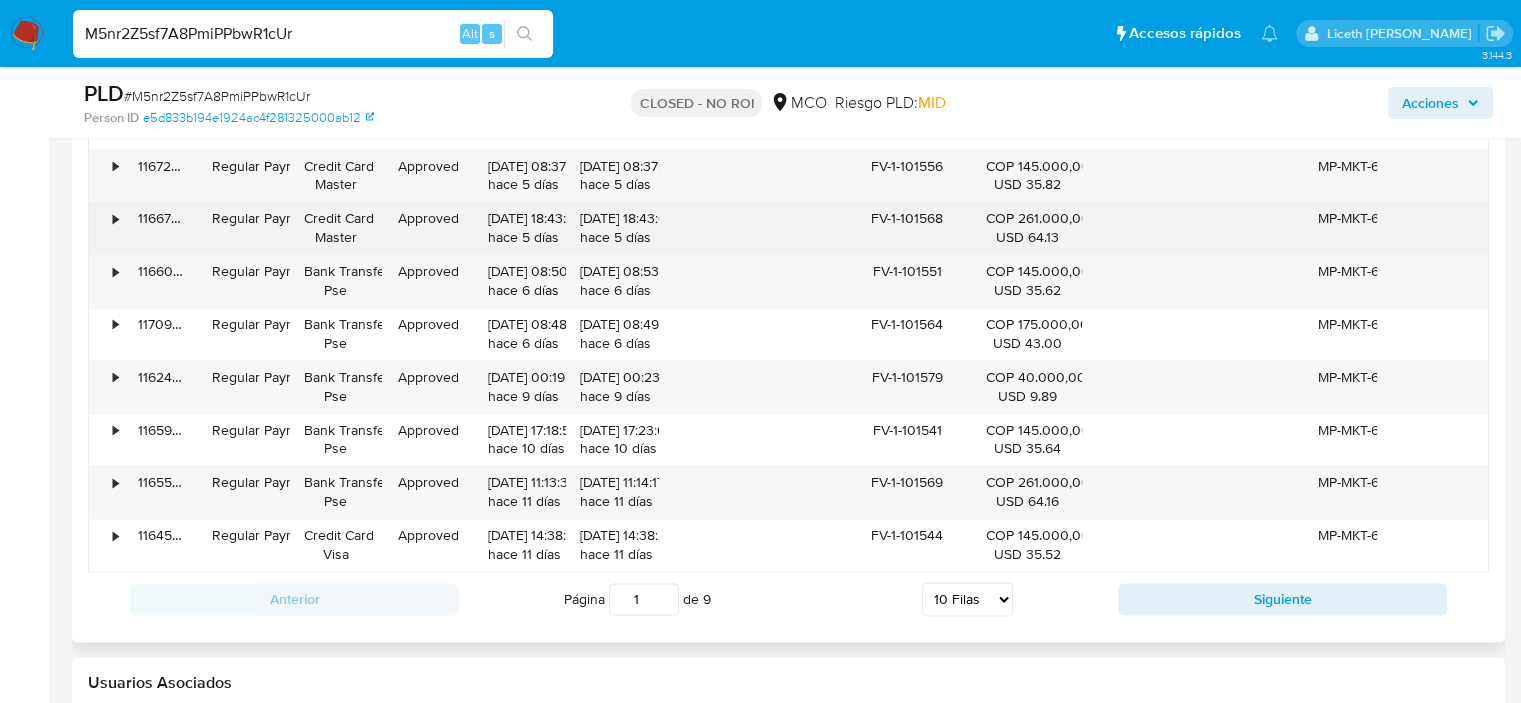scroll, scrollTop: 3120, scrollLeft: 0, axis: vertical 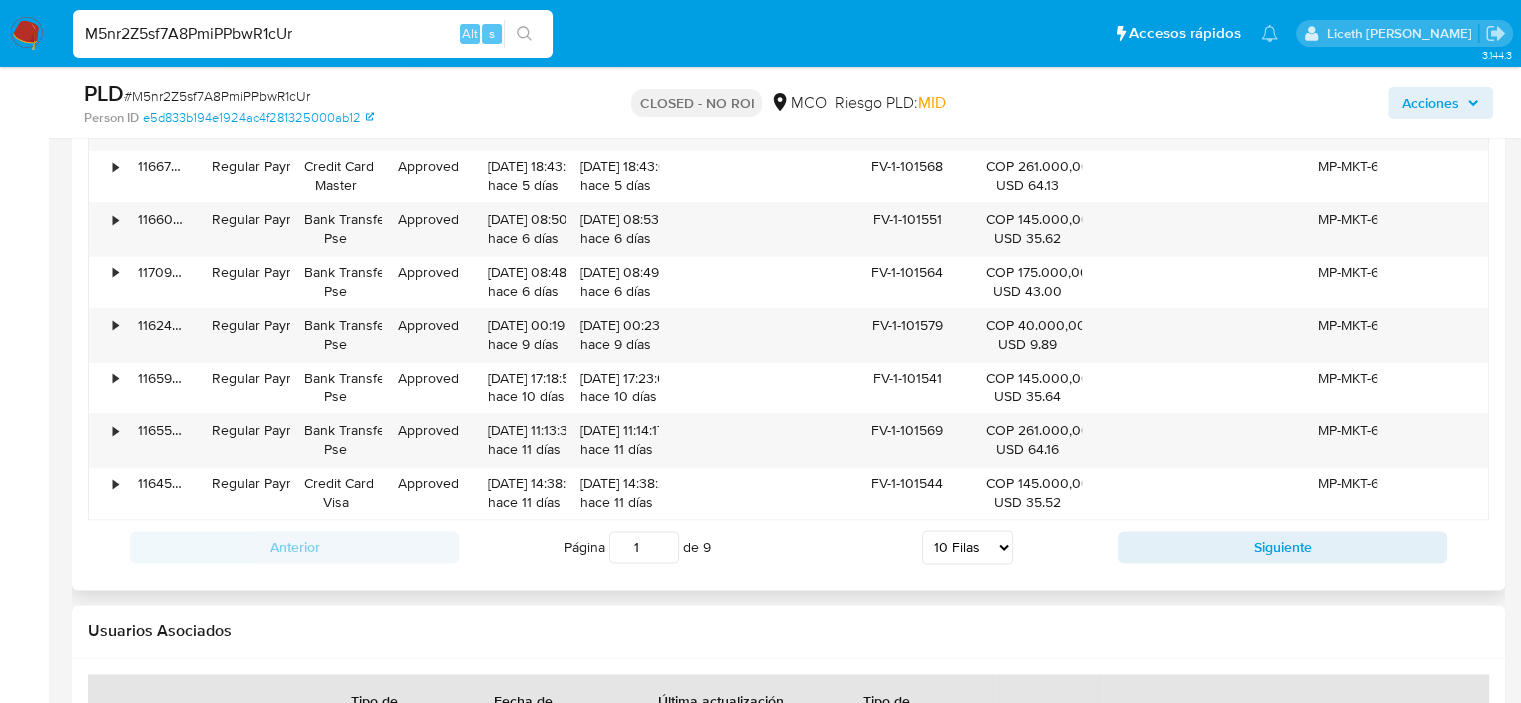 click on "5   Filas 10   Filas 20   Filas 25   Filas 50   Filas 100   Filas" at bounding box center [967, 547] 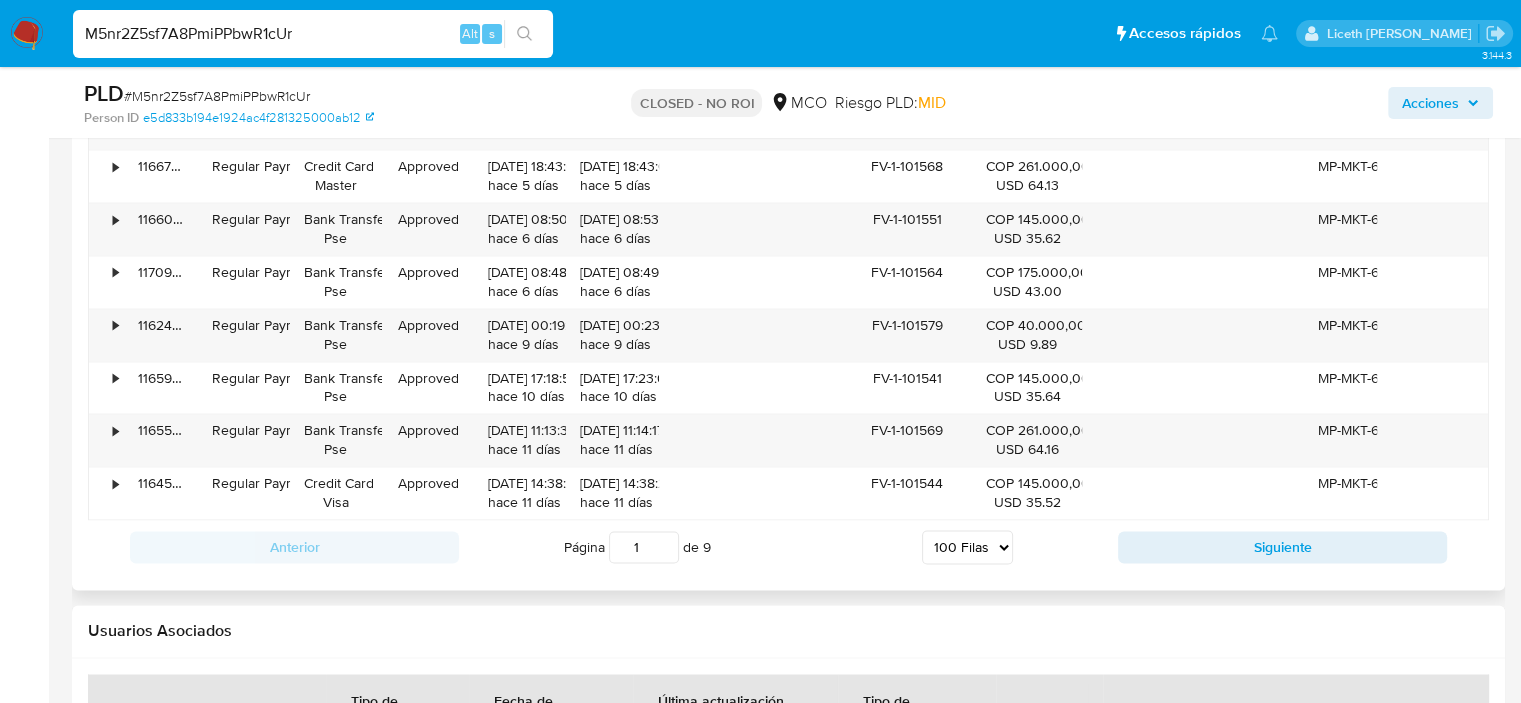 click on "5   Filas 10   Filas 20   Filas 25   Filas 50   Filas 100   Filas" at bounding box center [967, 547] 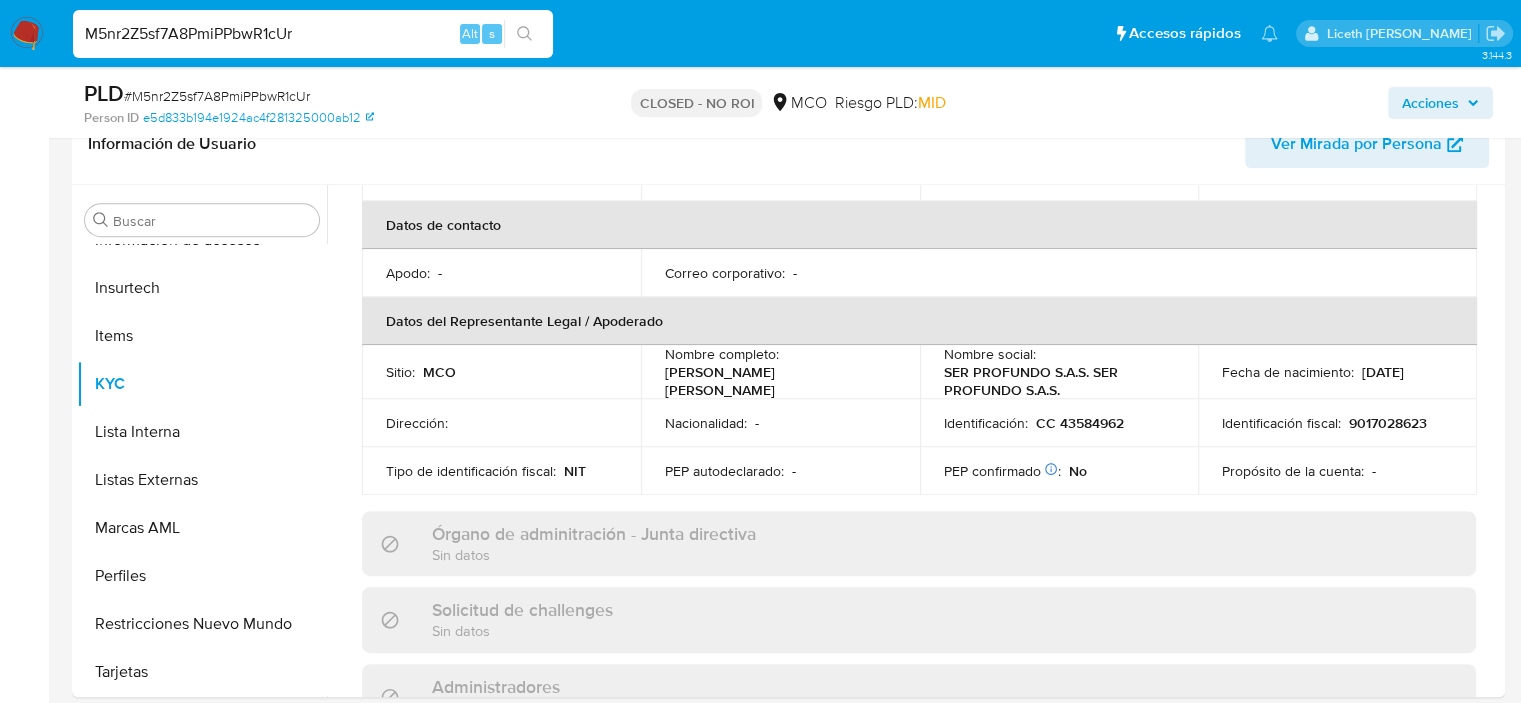 scroll, scrollTop: 918, scrollLeft: 0, axis: vertical 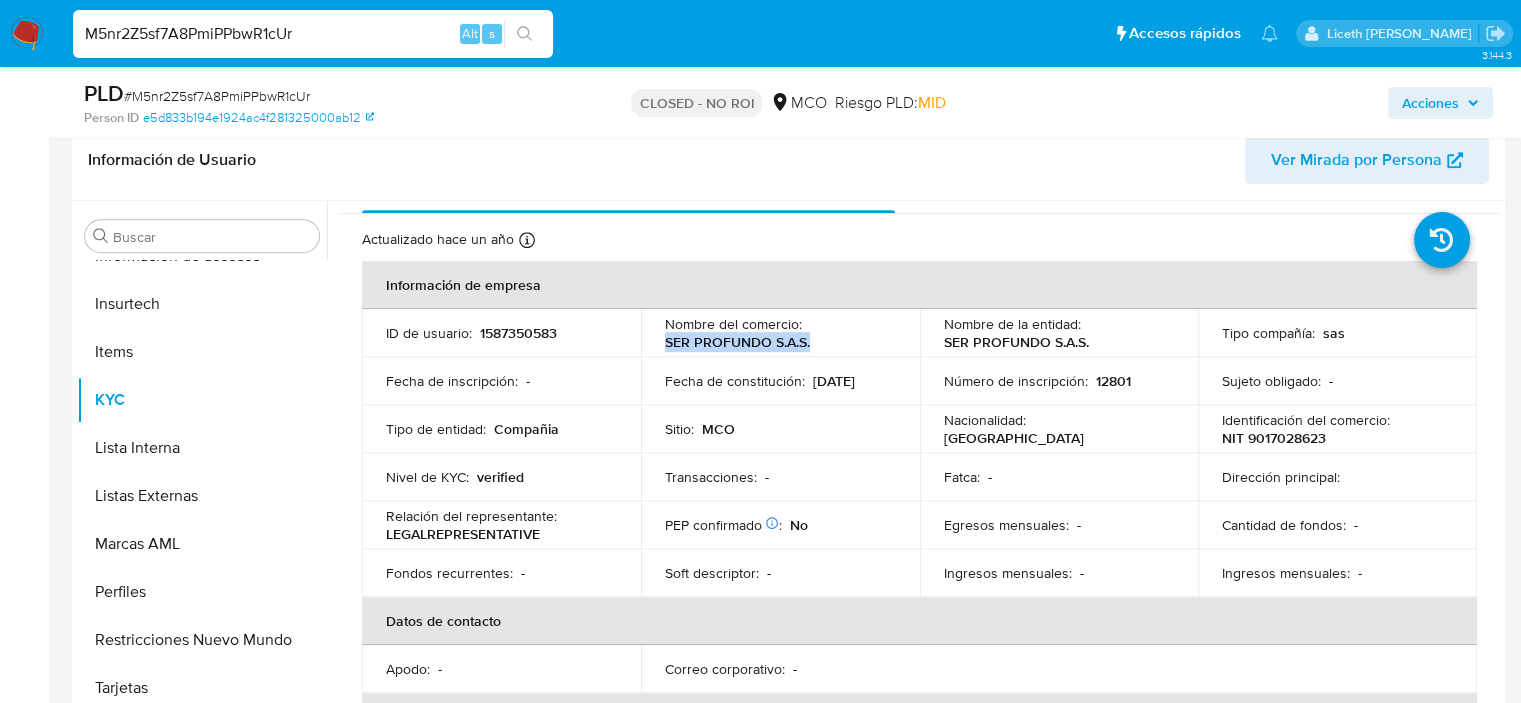 drag, startPoint x: 820, startPoint y: 343, endPoint x: 661, endPoint y: 339, distance: 159.05031 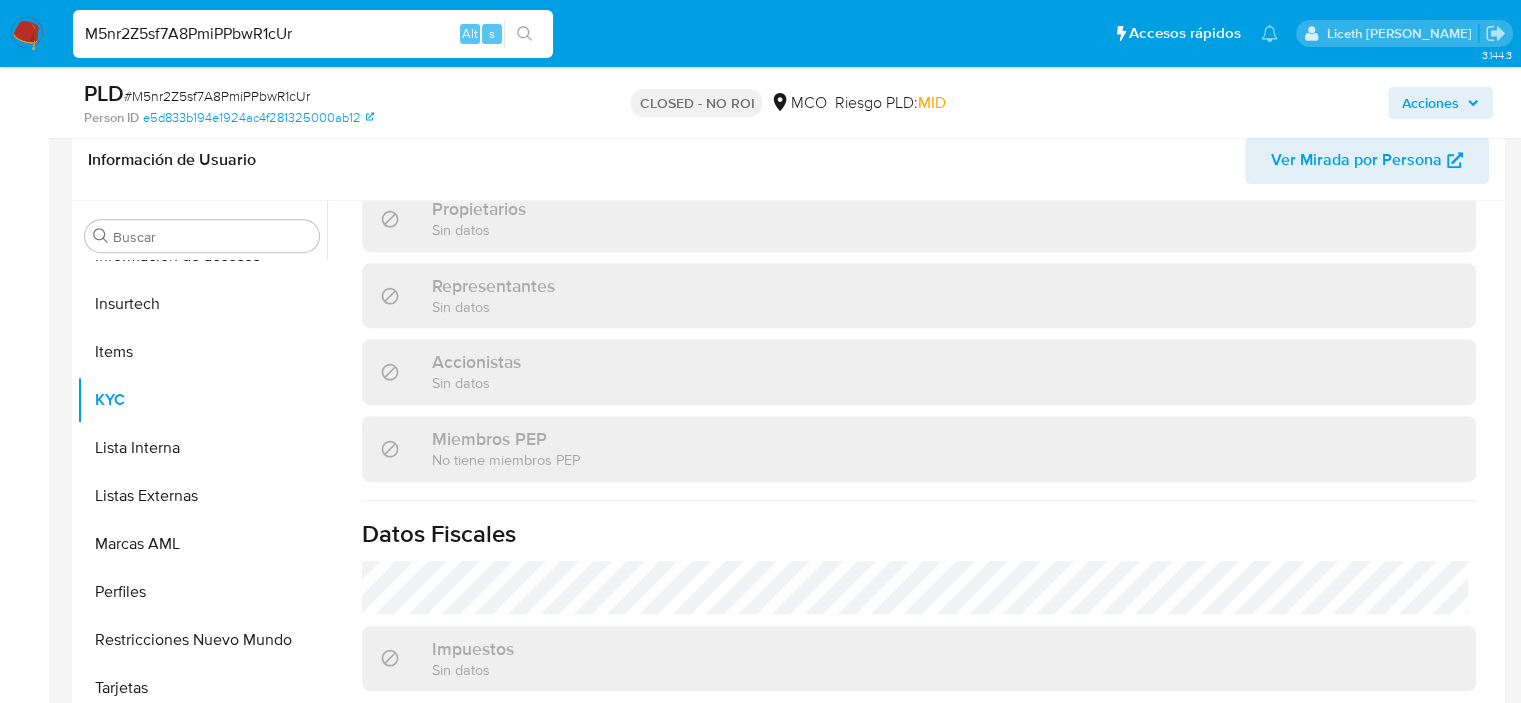 scroll, scrollTop: 1062, scrollLeft: 0, axis: vertical 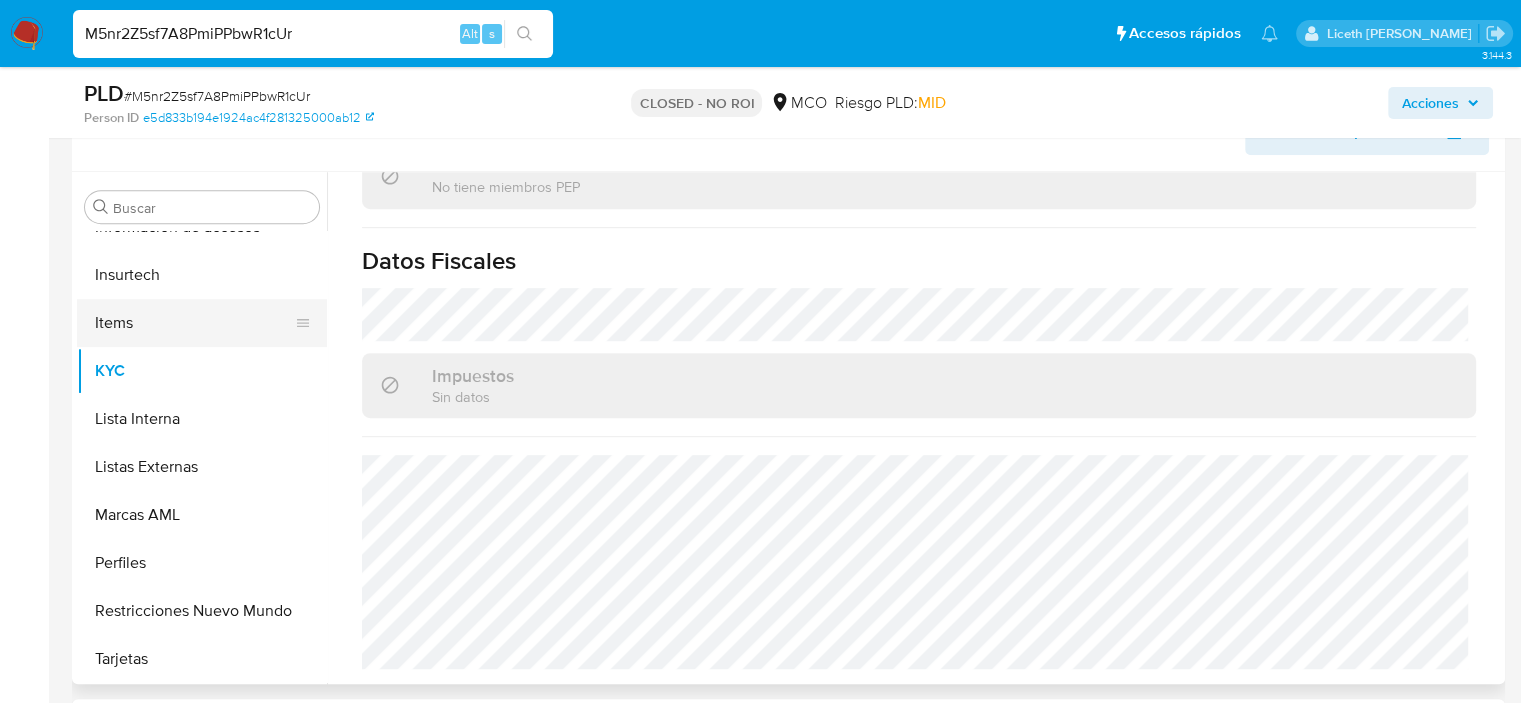 click on "Items" at bounding box center (194, 323) 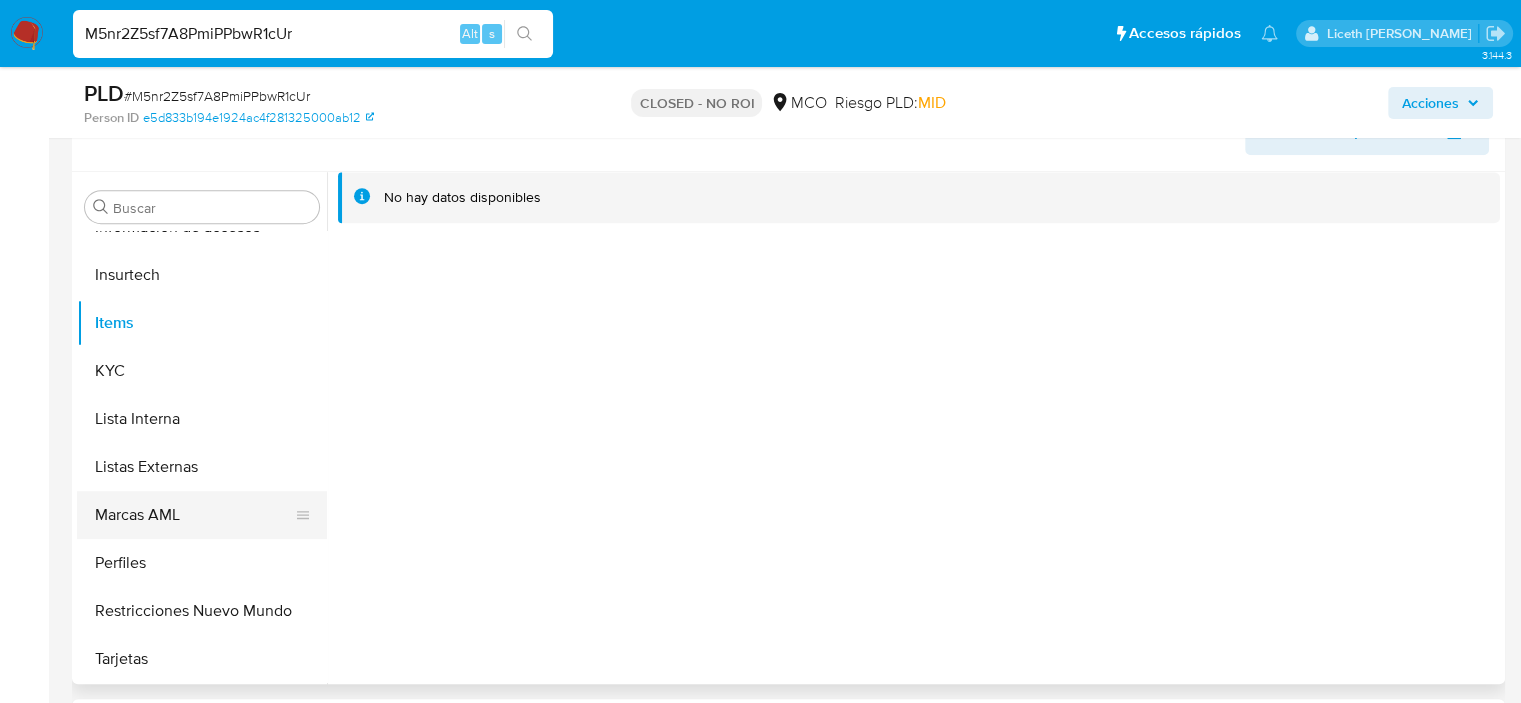 type 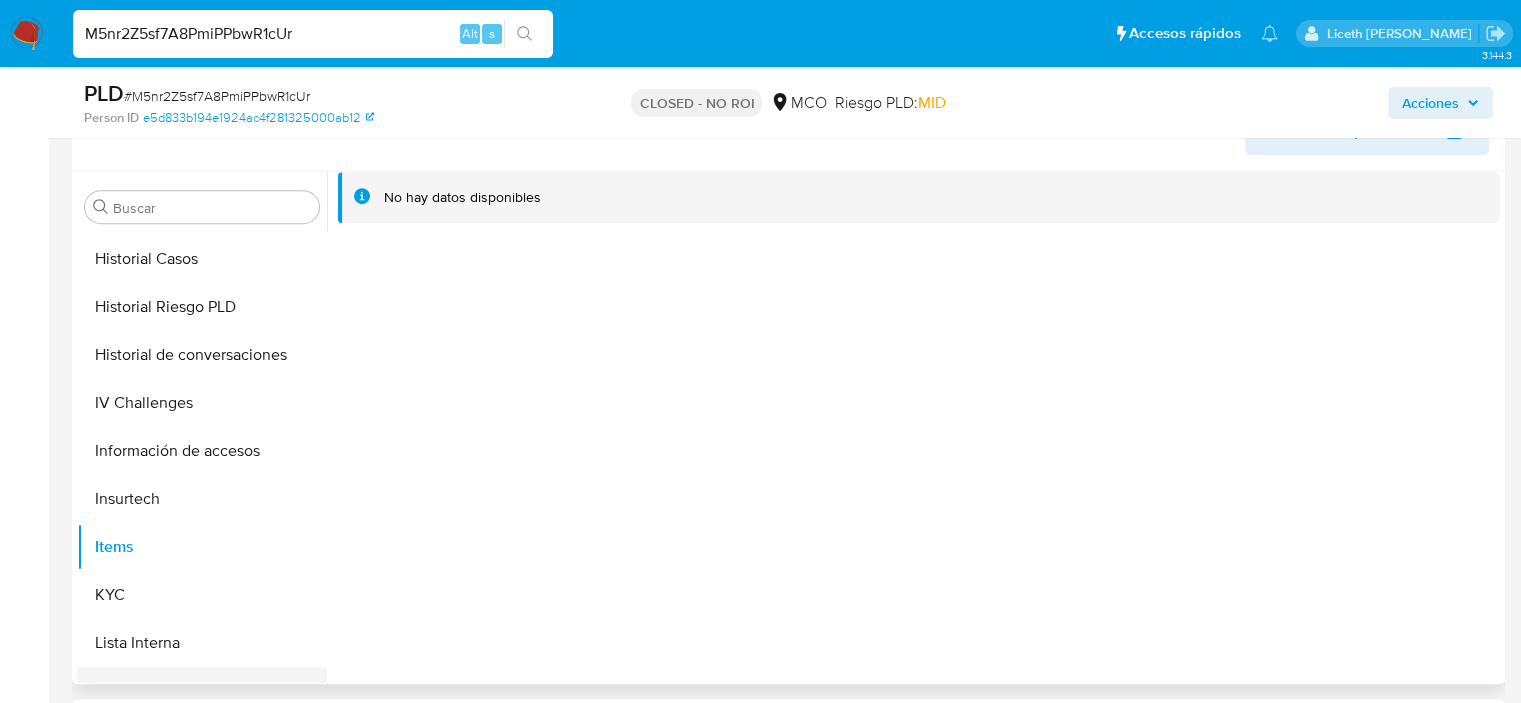 scroll, scrollTop: 571, scrollLeft: 0, axis: vertical 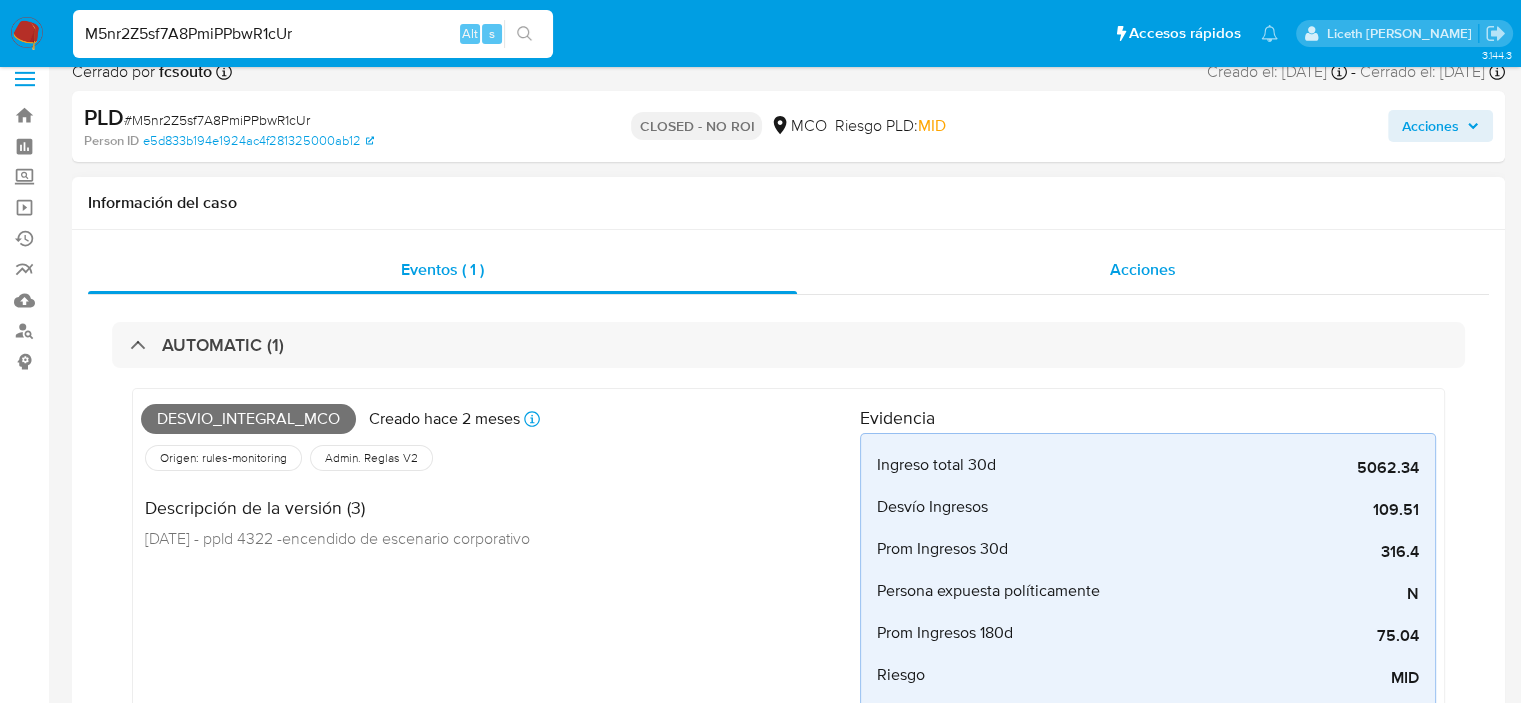 click on "Acciones" at bounding box center (1143, 270) 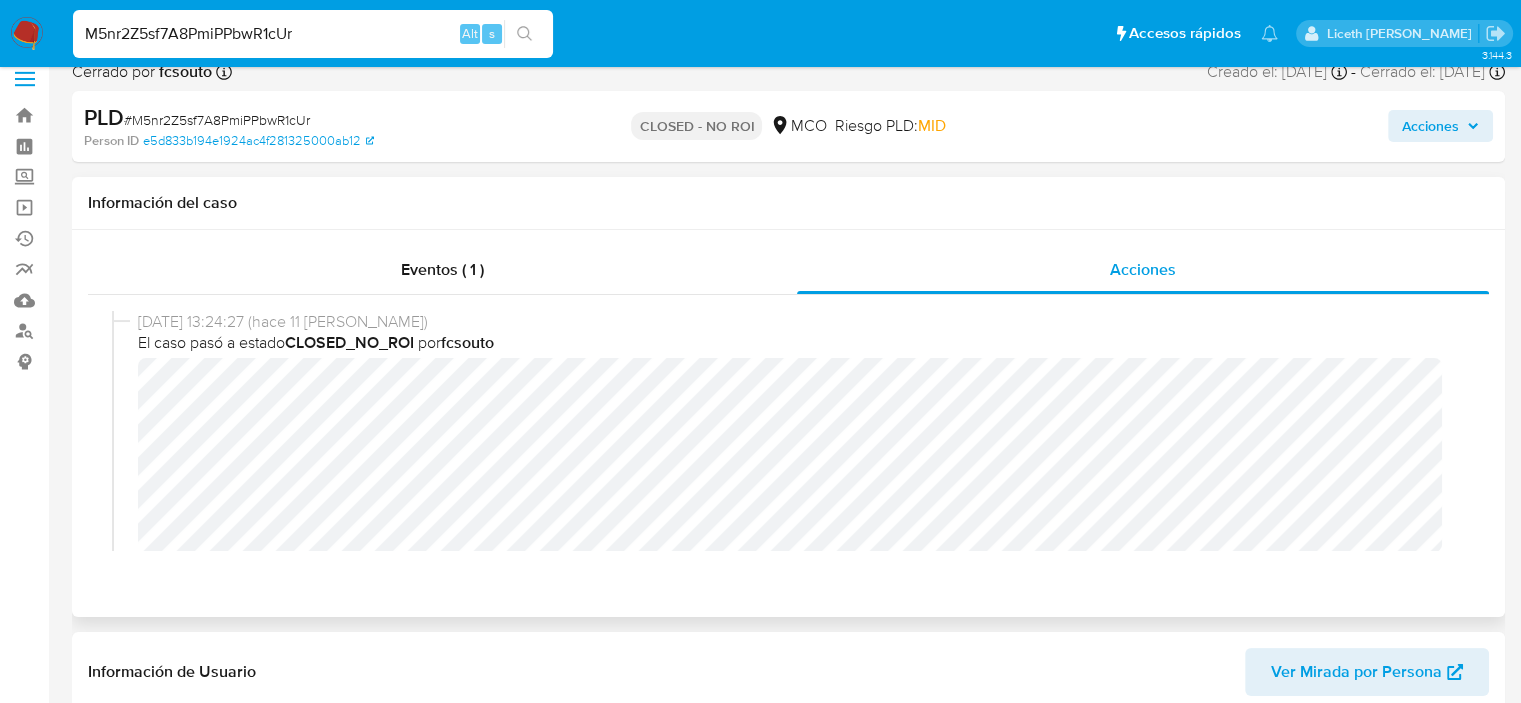 scroll, scrollTop: 14, scrollLeft: 0, axis: vertical 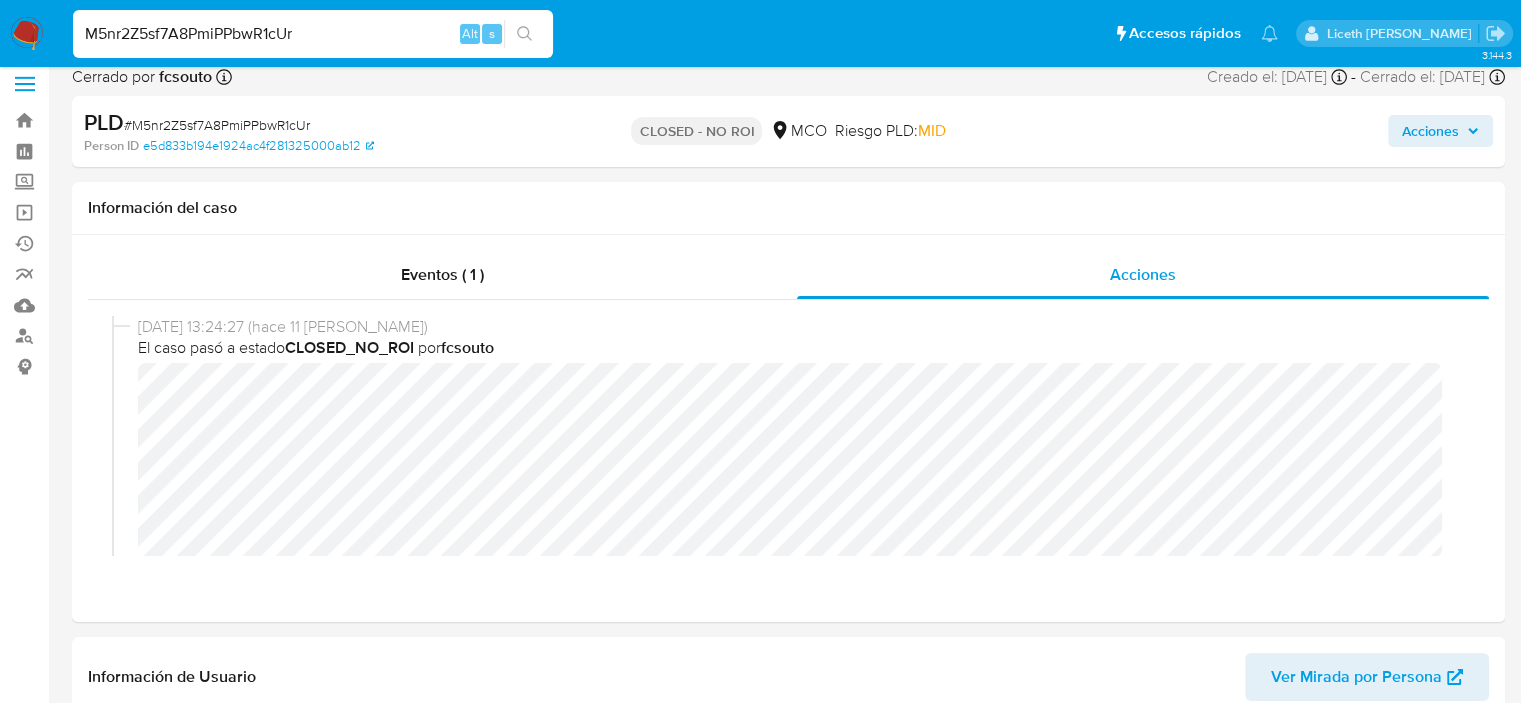 type 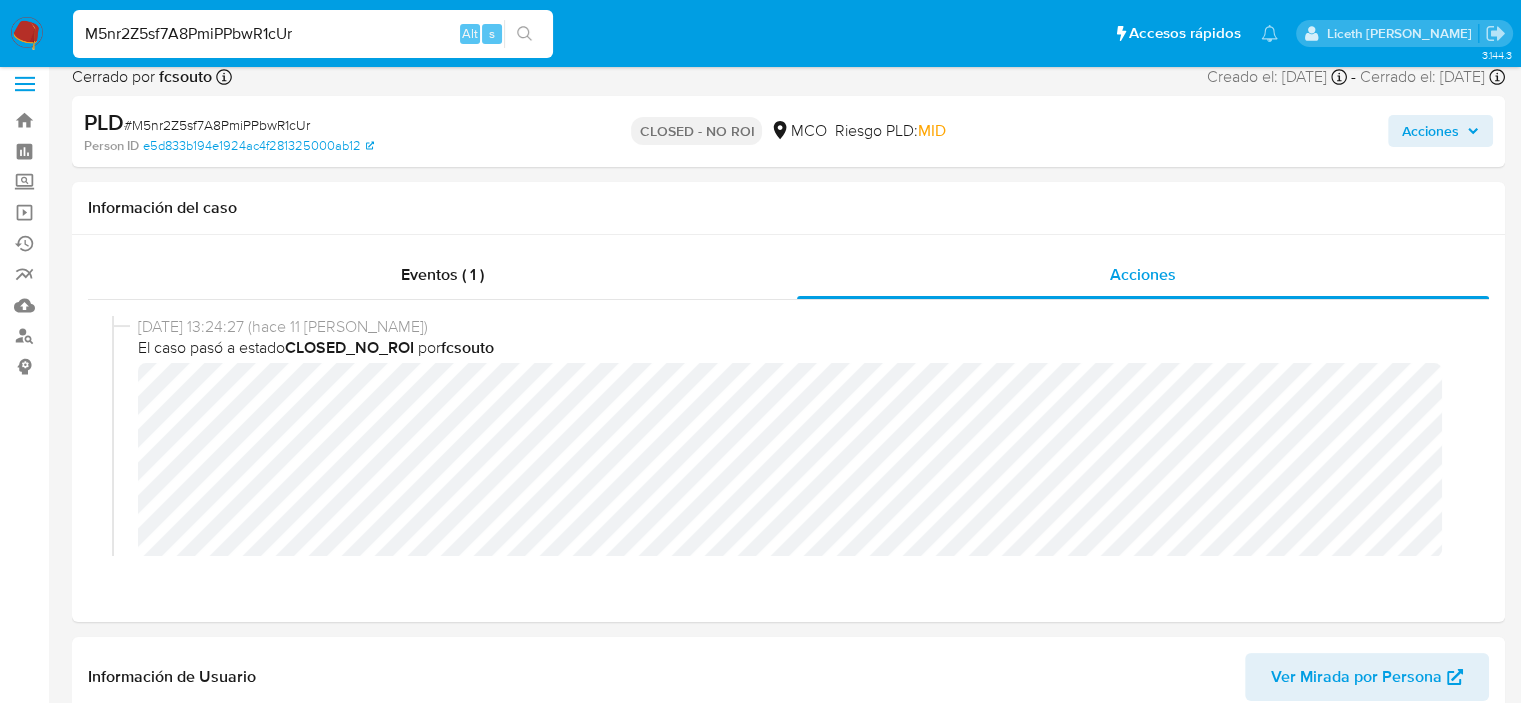 click on "M5nr2Z5sf7A8PmiPPbwR1cUr" at bounding box center [313, 34] 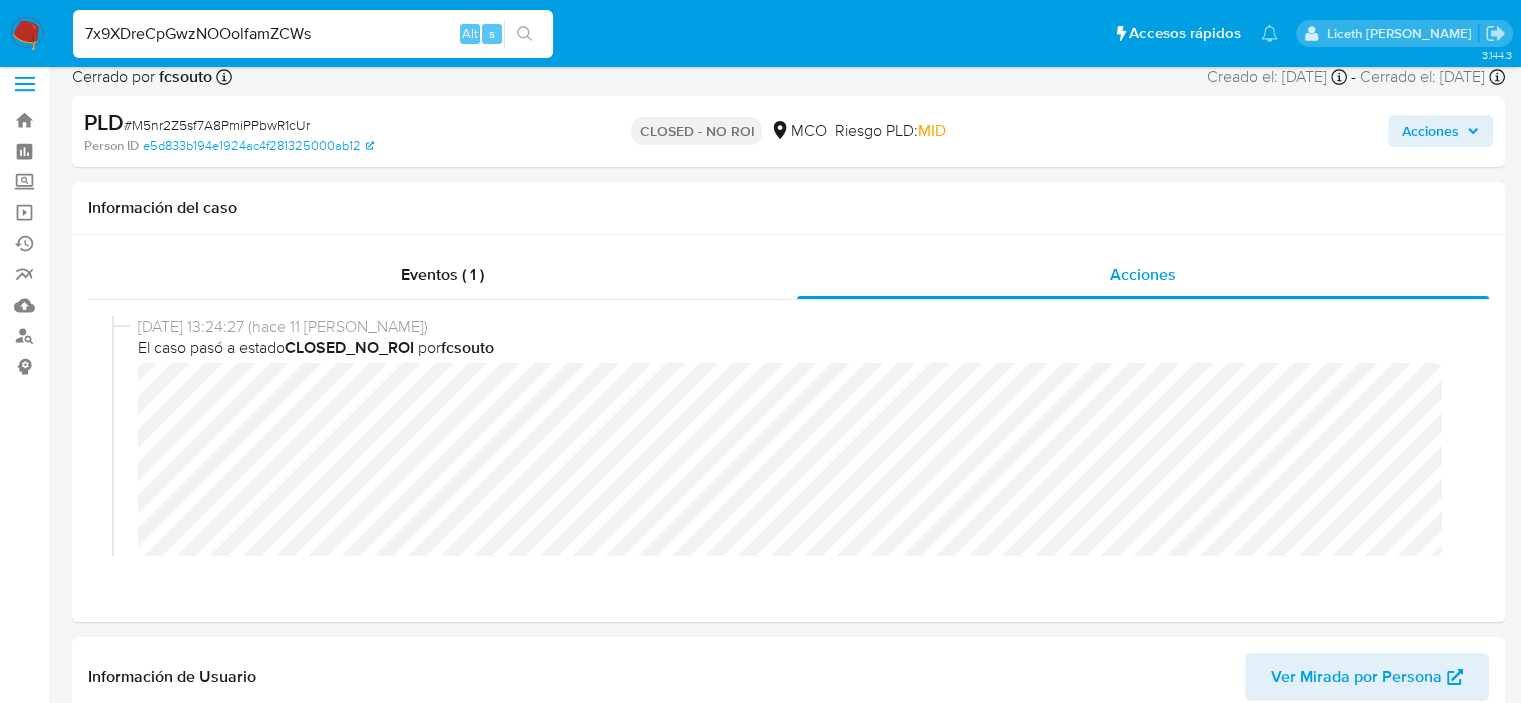 type on "7x9XDreCpGwzNOOolfamZCWs" 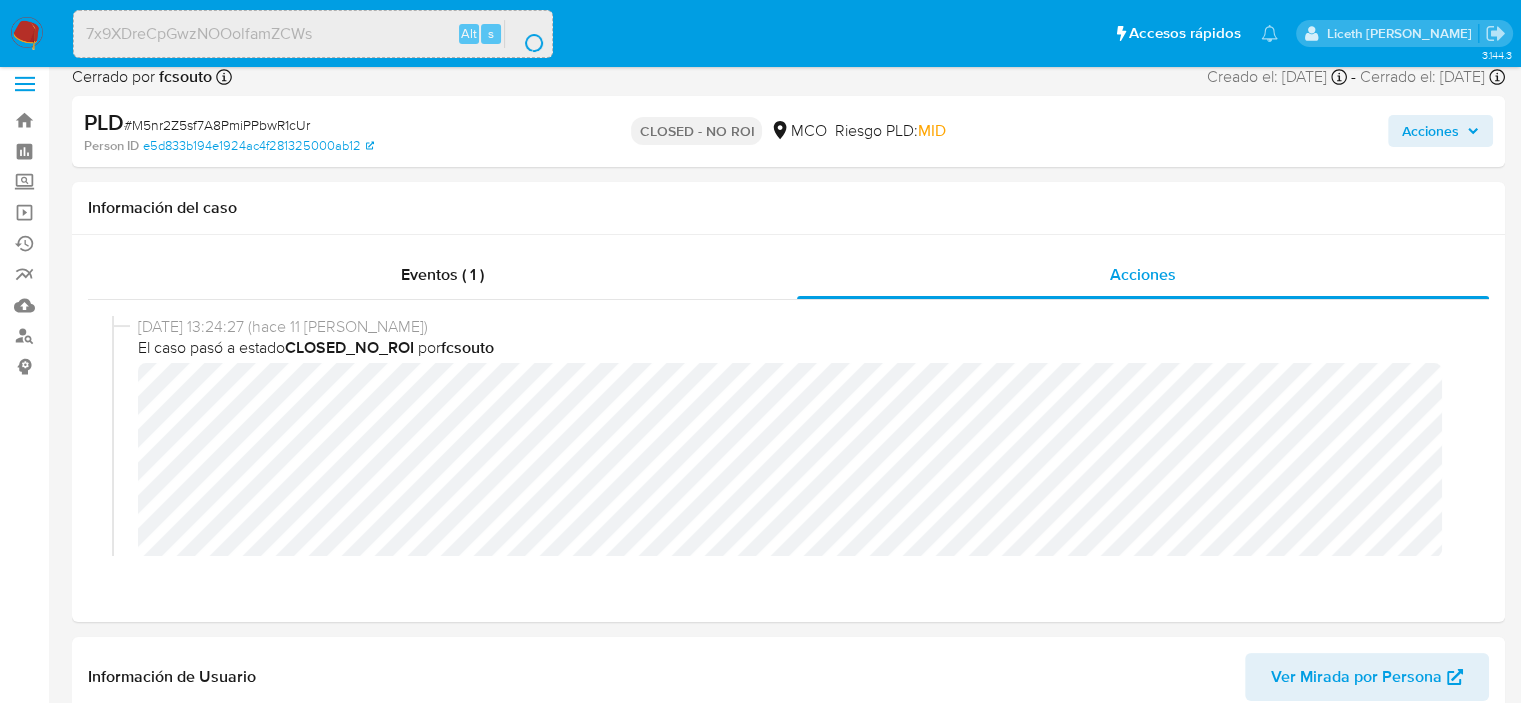 scroll, scrollTop: 0, scrollLeft: 0, axis: both 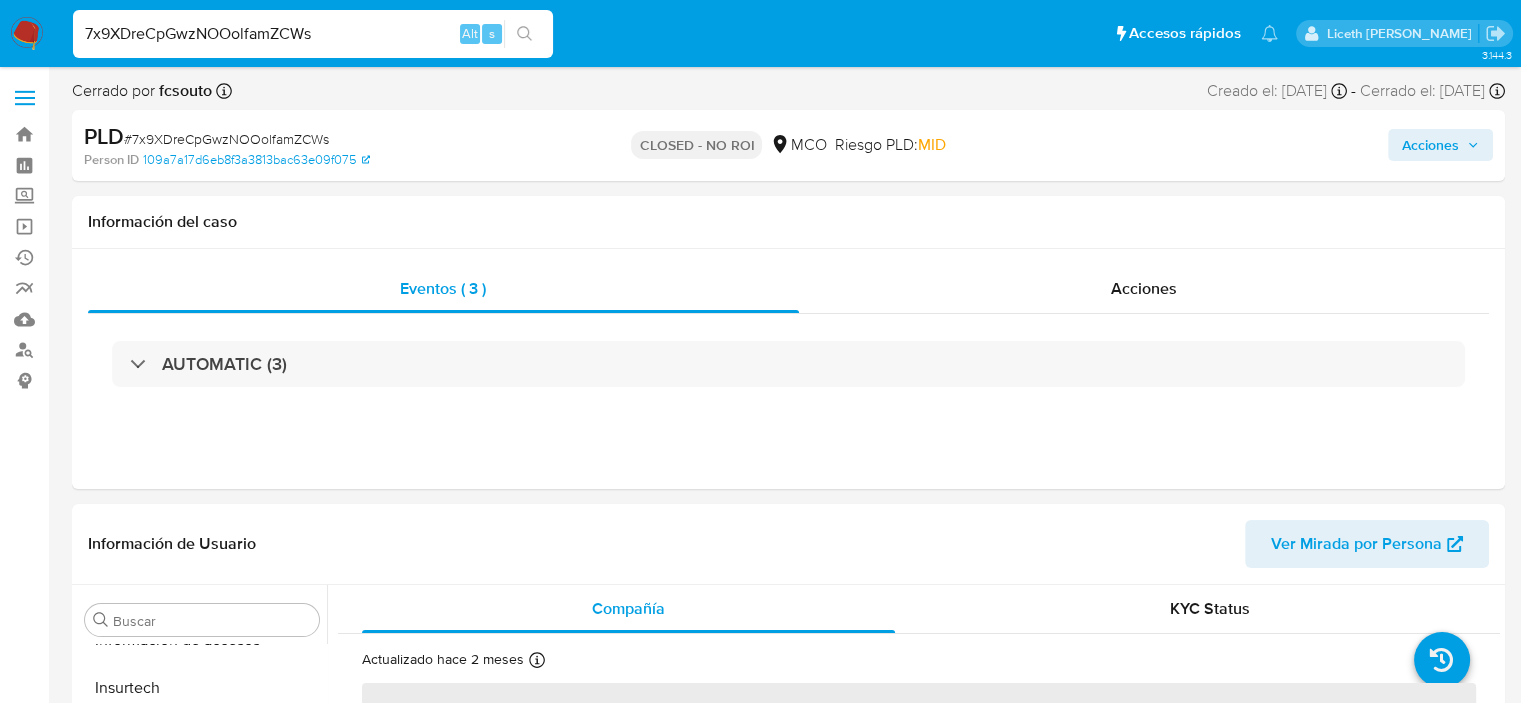 select on "10" 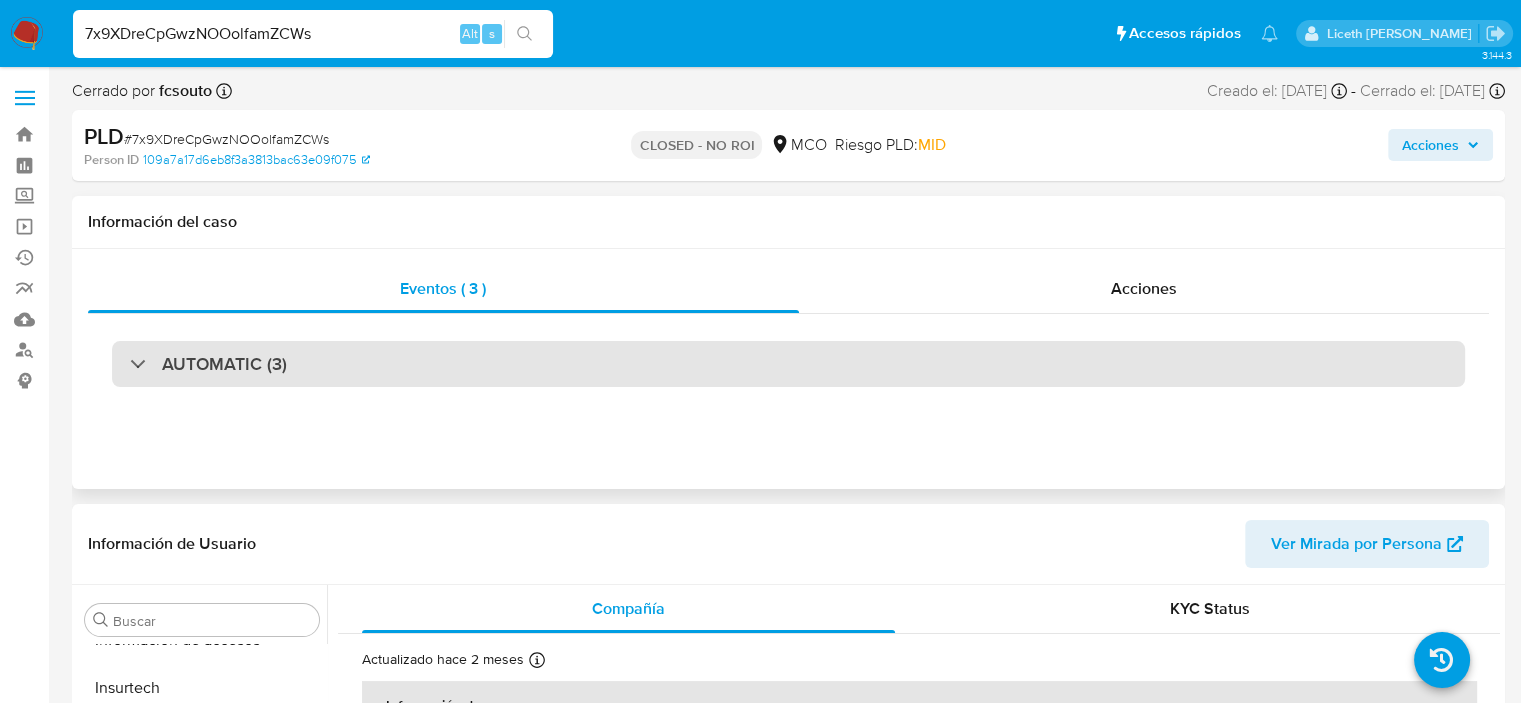 click on "AUTOMATIC (3)" at bounding box center (788, 364) 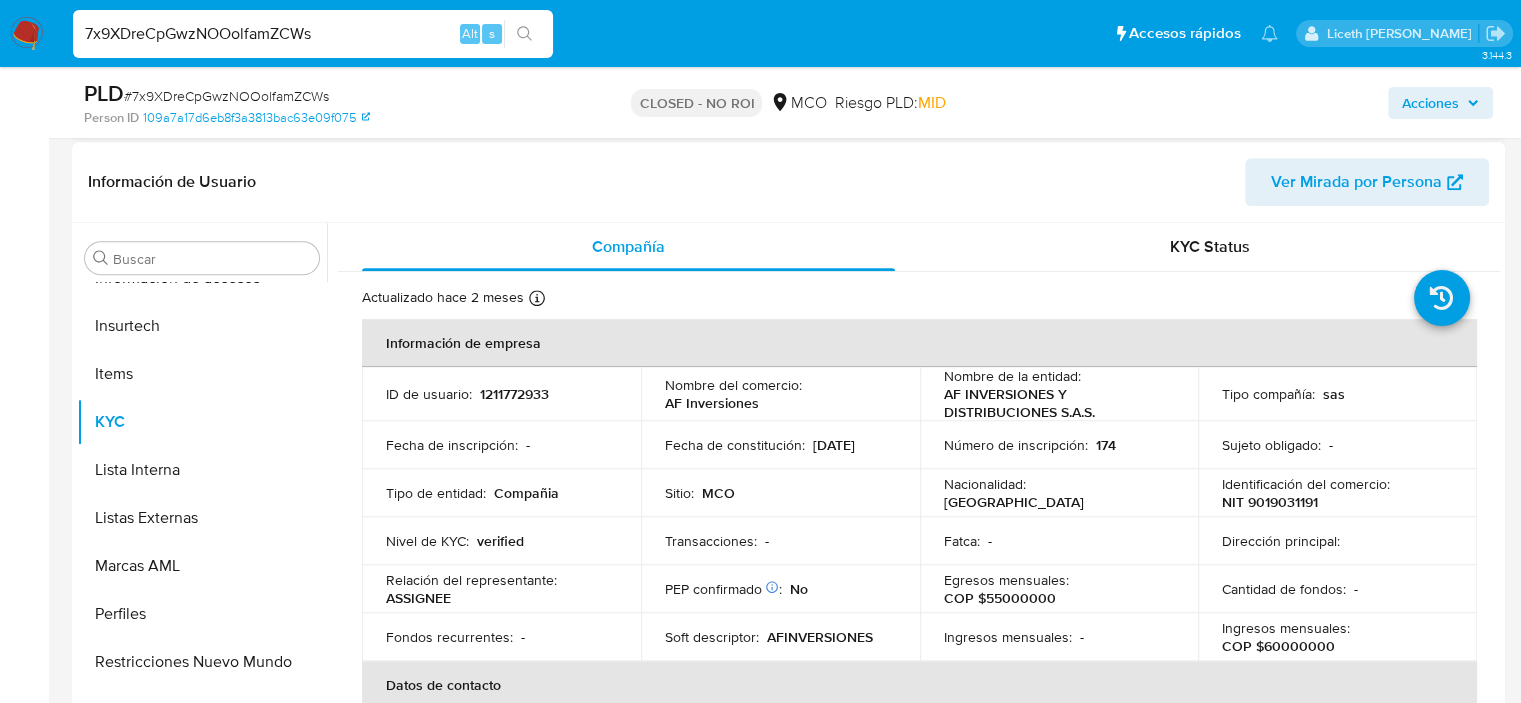scroll, scrollTop: 1392, scrollLeft: 0, axis: vertical 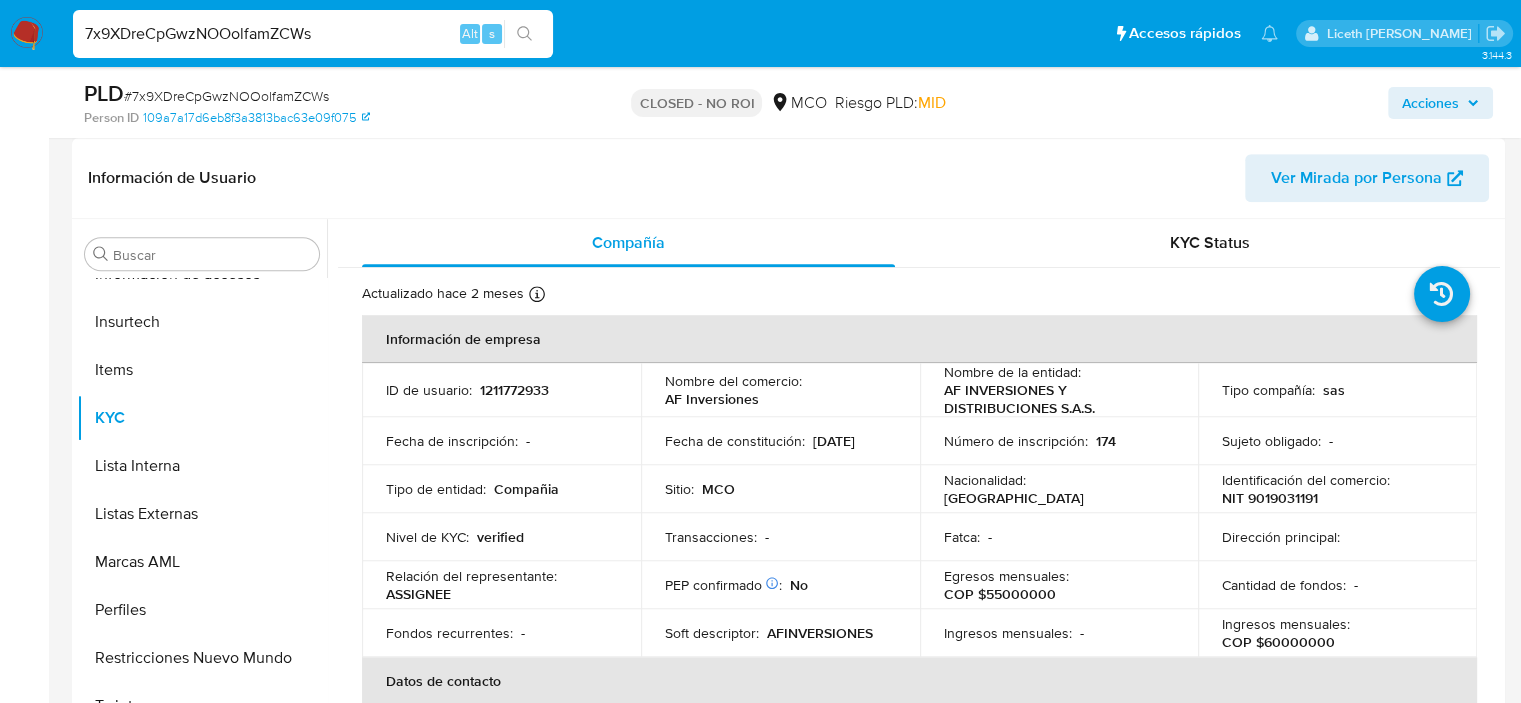 click on "1211772933" at bounding box center [514, 390] 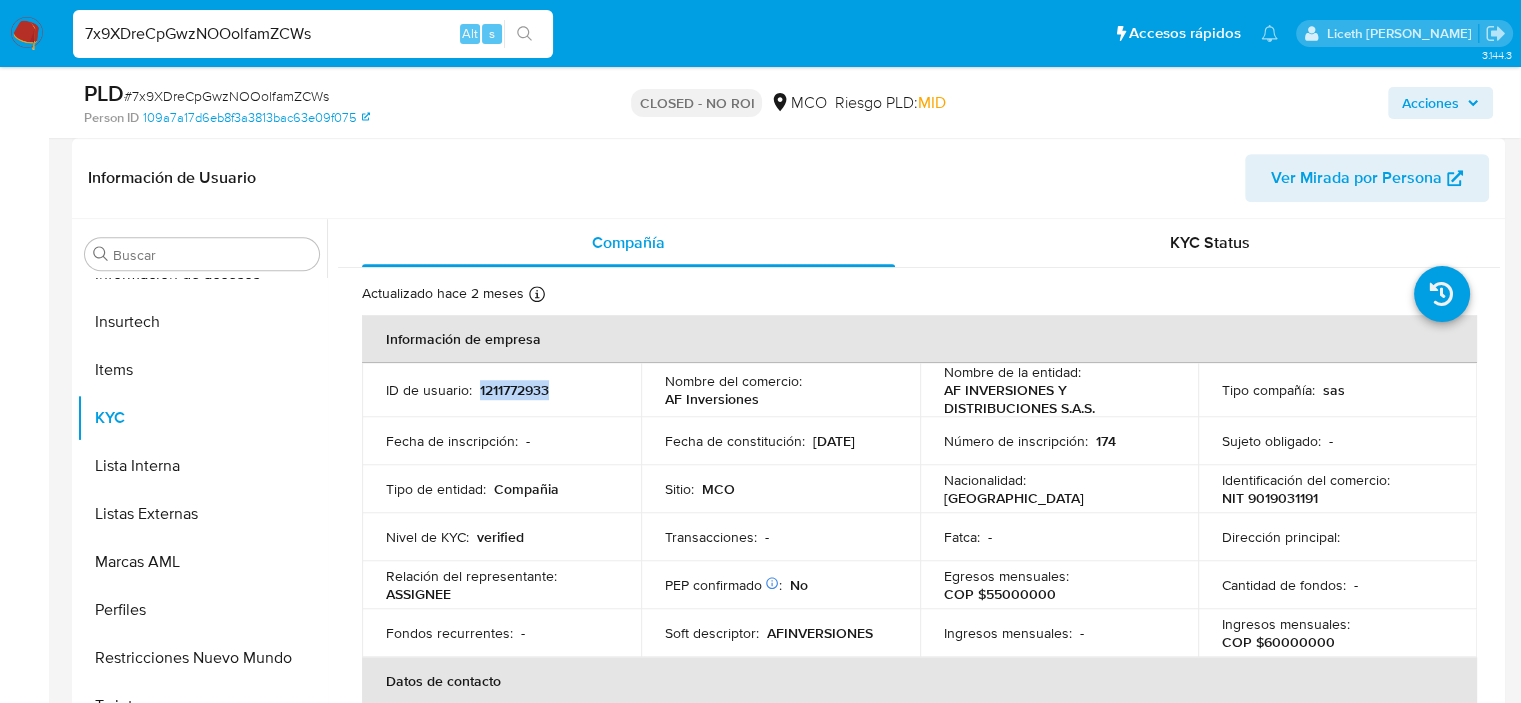 click on "1211772933" at bounding box center (514, 390) 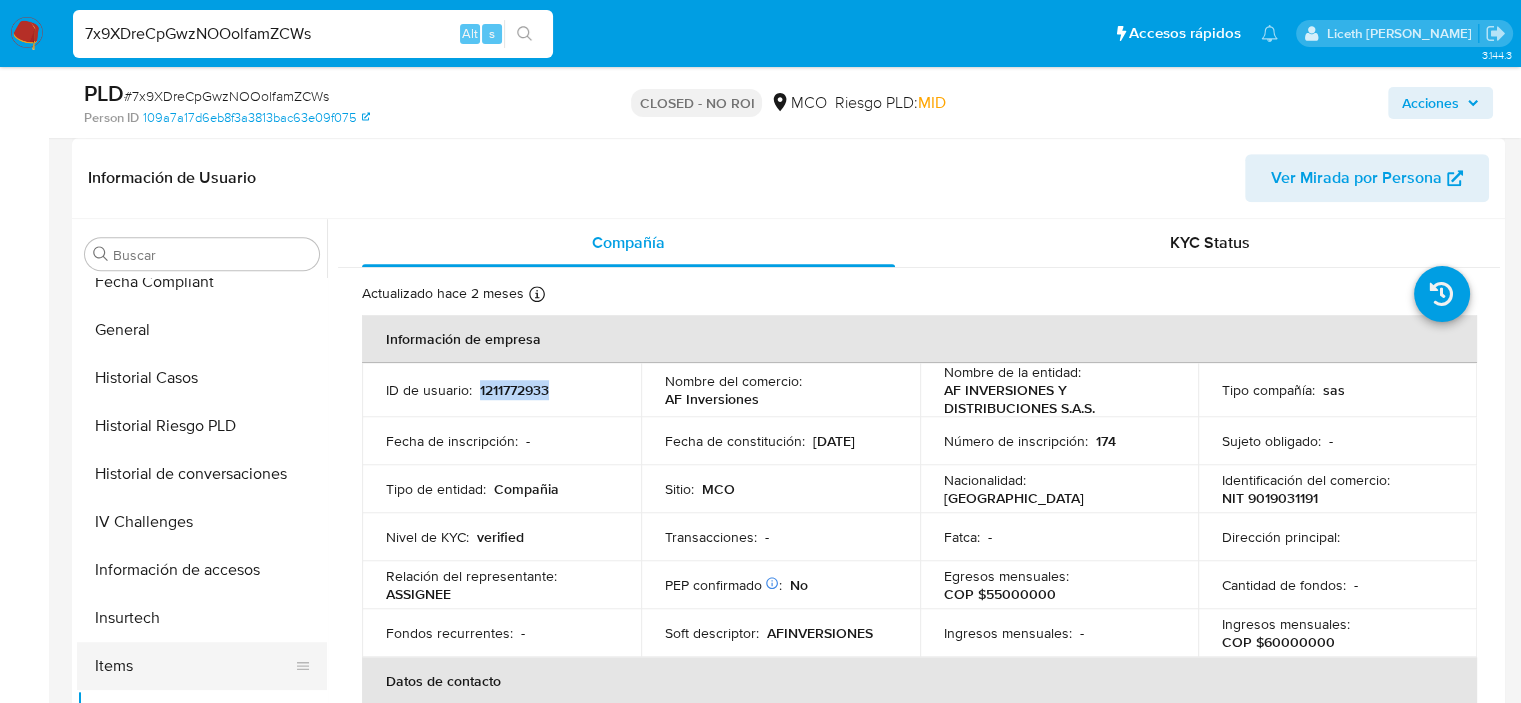 scroll, scrollTop: 497, scrollLeft: 0, axis: vertical 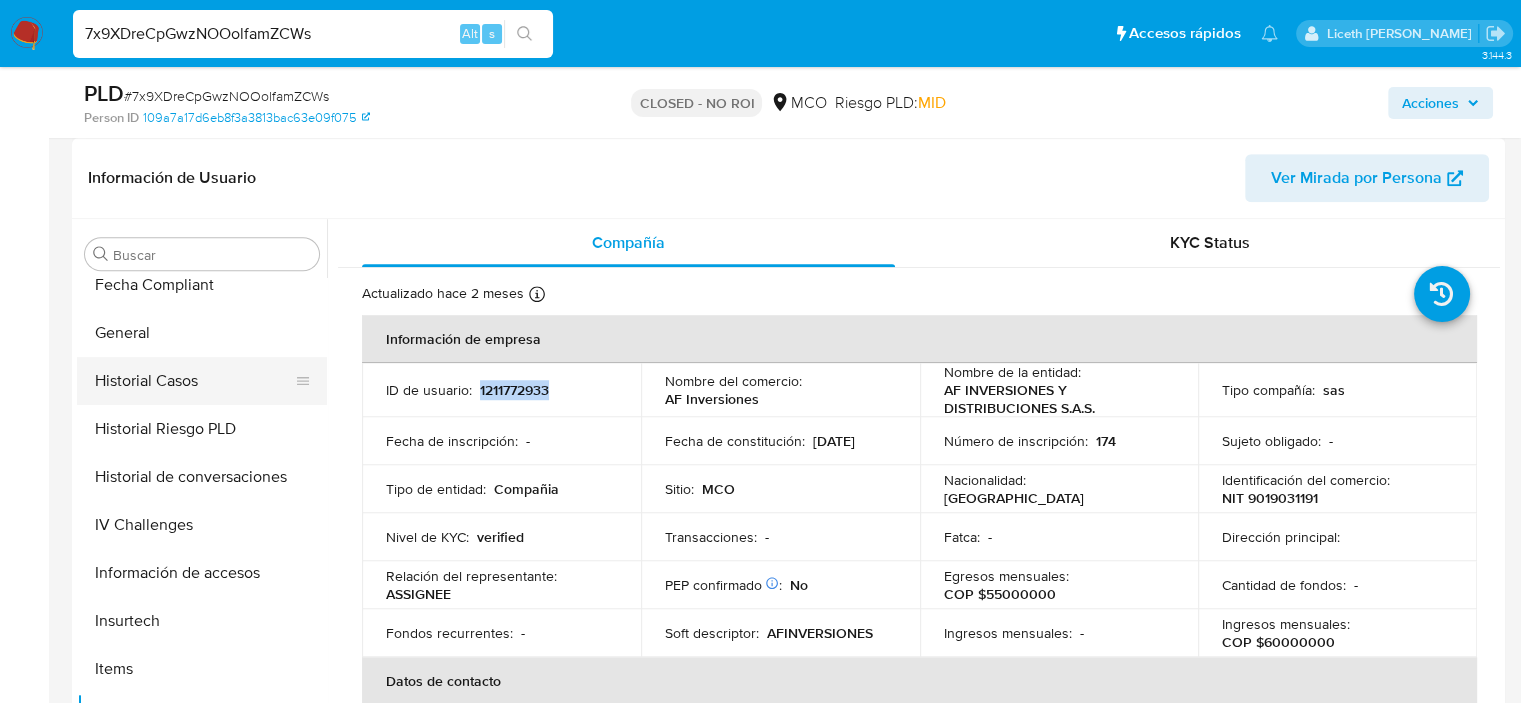 click on "Historial Casos" at bounding box center [194, 381] 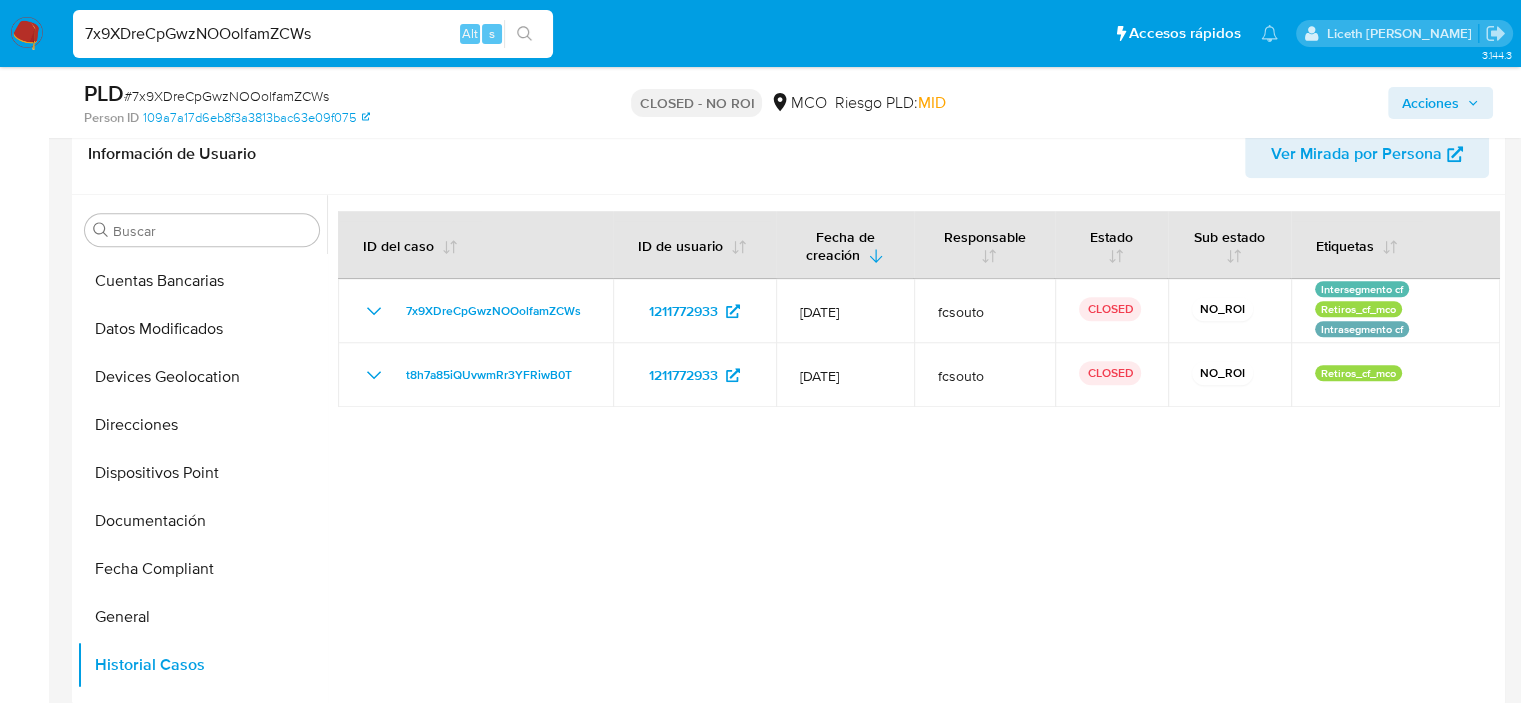 scroll, scrollTop: 188, scrollLeft: 0, axis: vertical 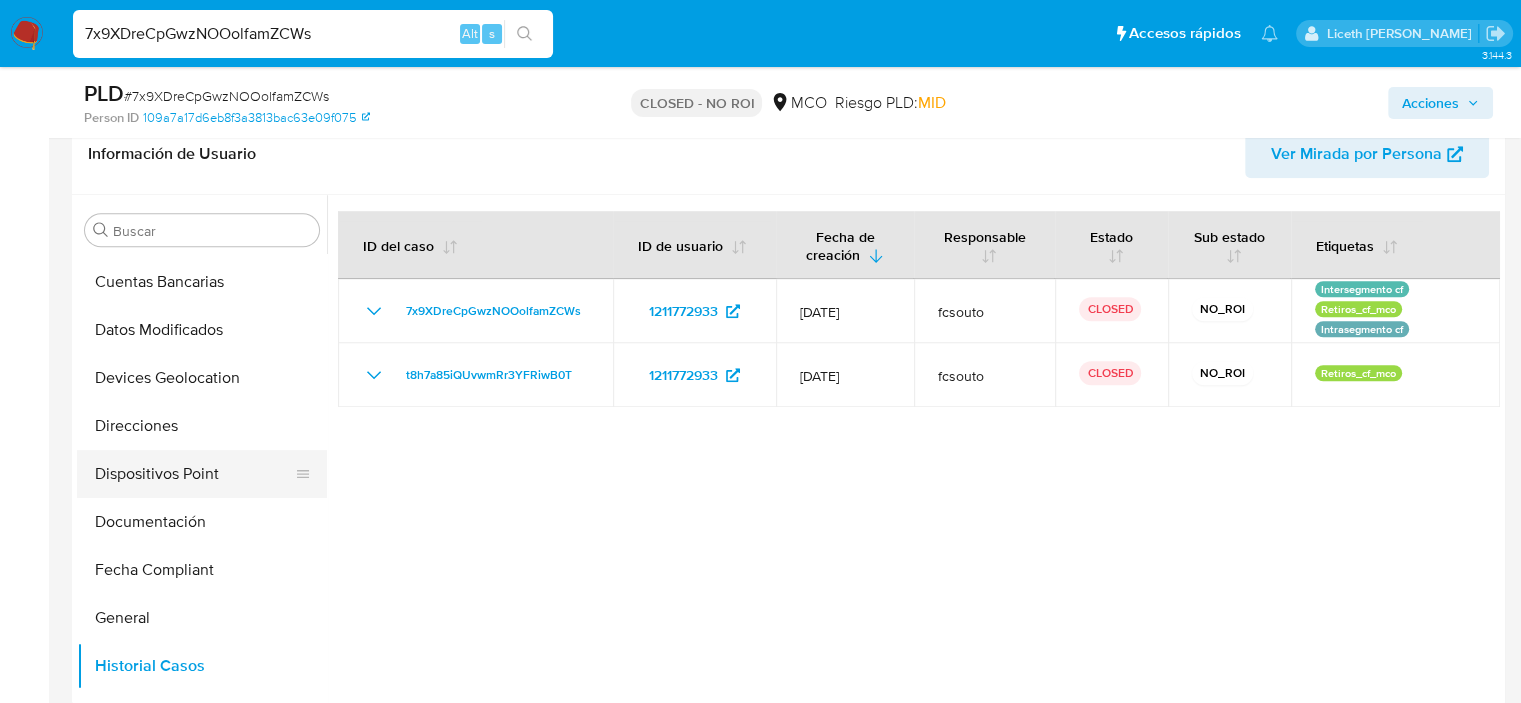 click on "Dispositivos Point" at bounding box center (194, 474) 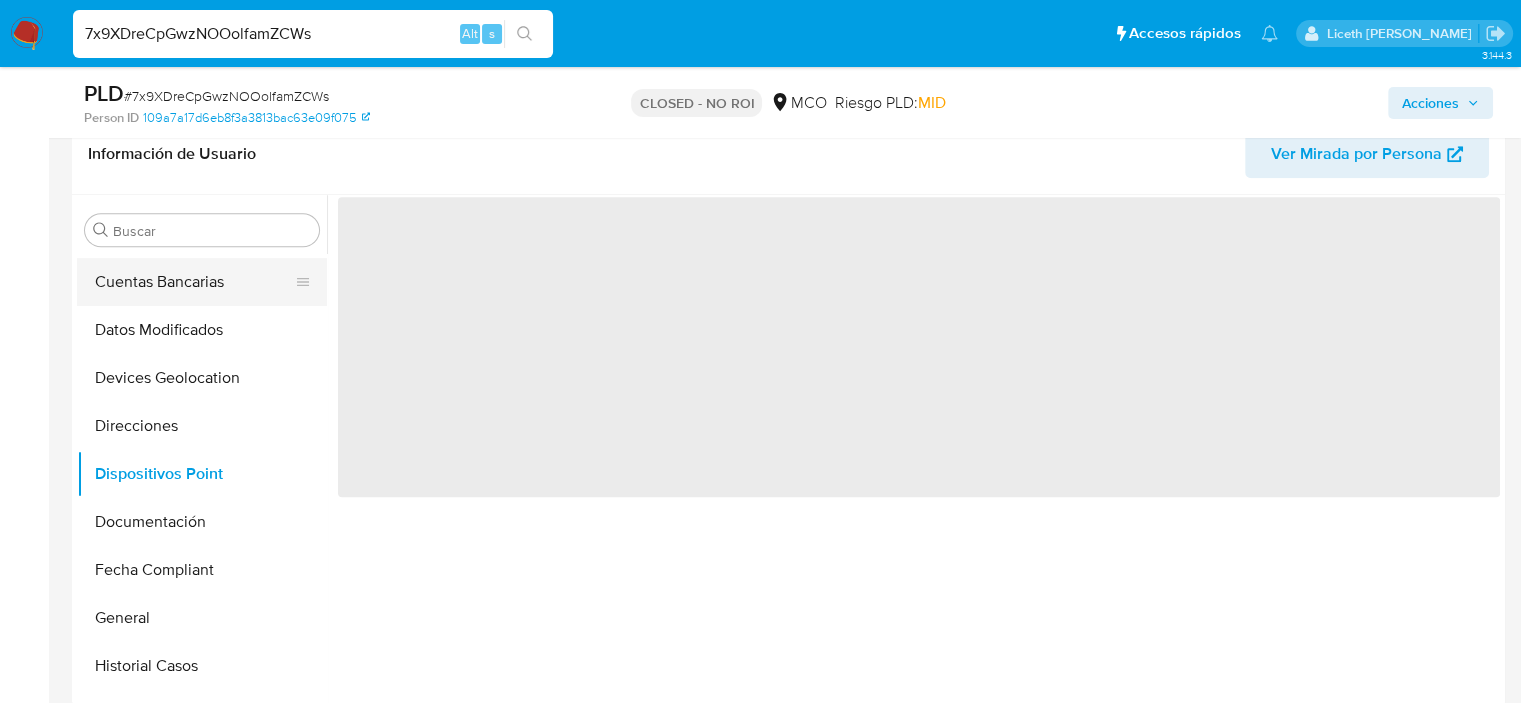 scroll, scrollTop: 0, scrollLeft: 0, axis: both 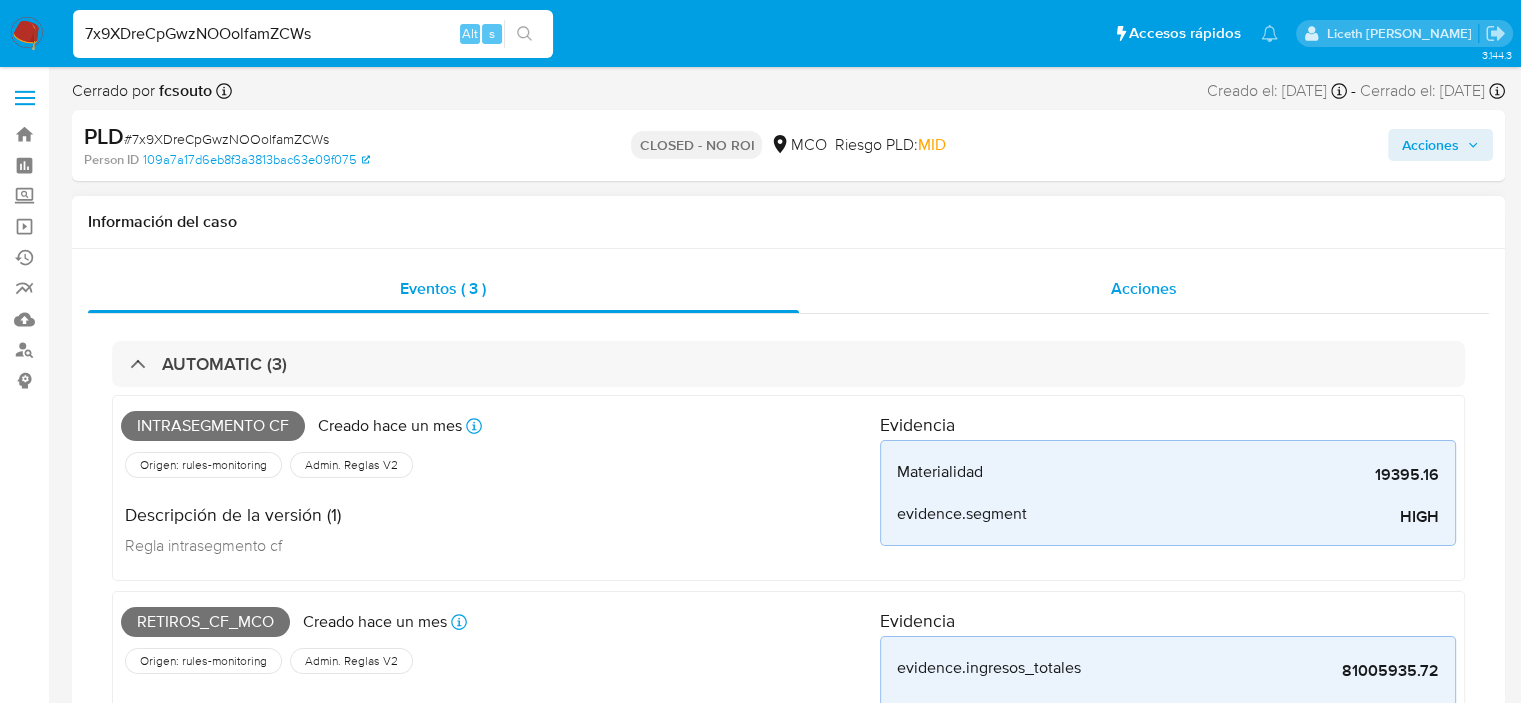 click on "Acciones" at bounding box center [1144, 288] 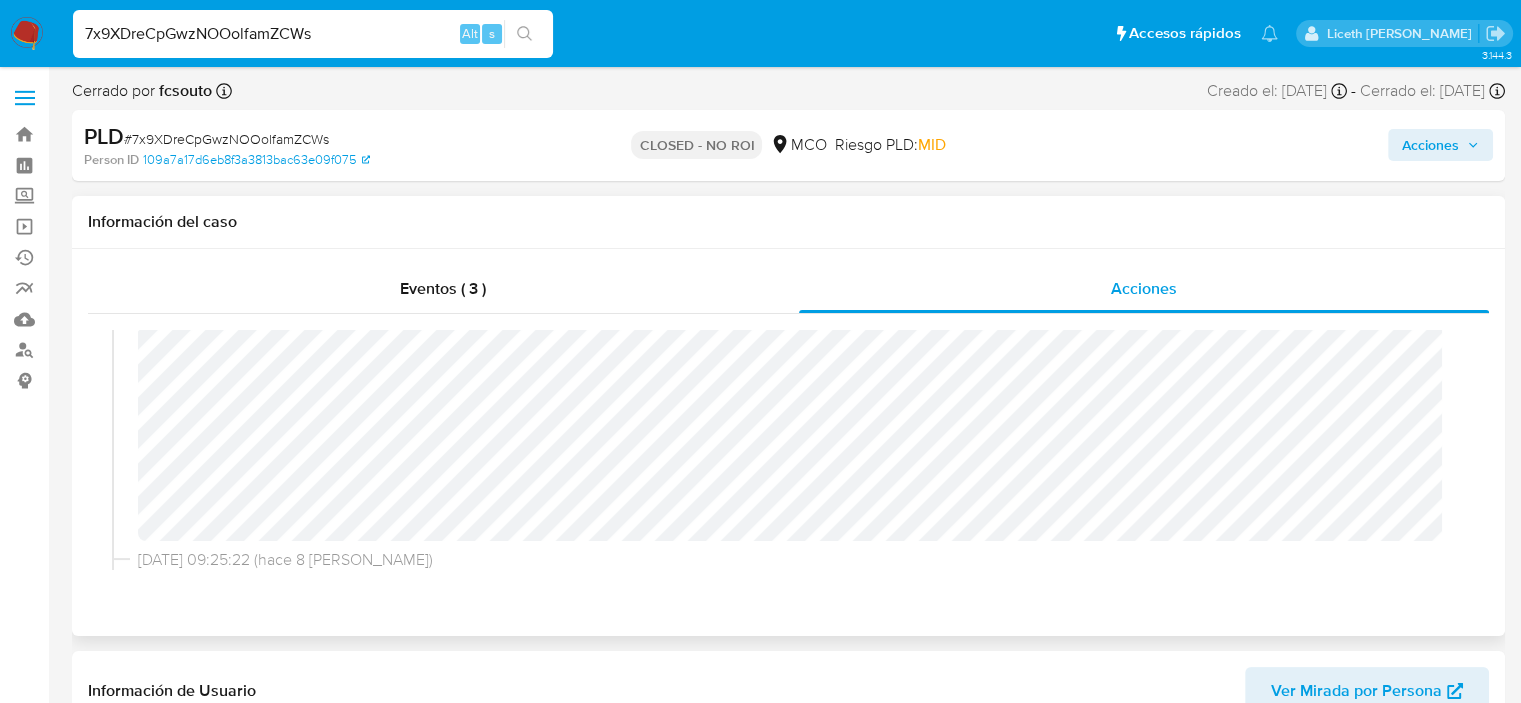 scroll, scrollTop: 212, scrollLeft: 0, axis: vertical 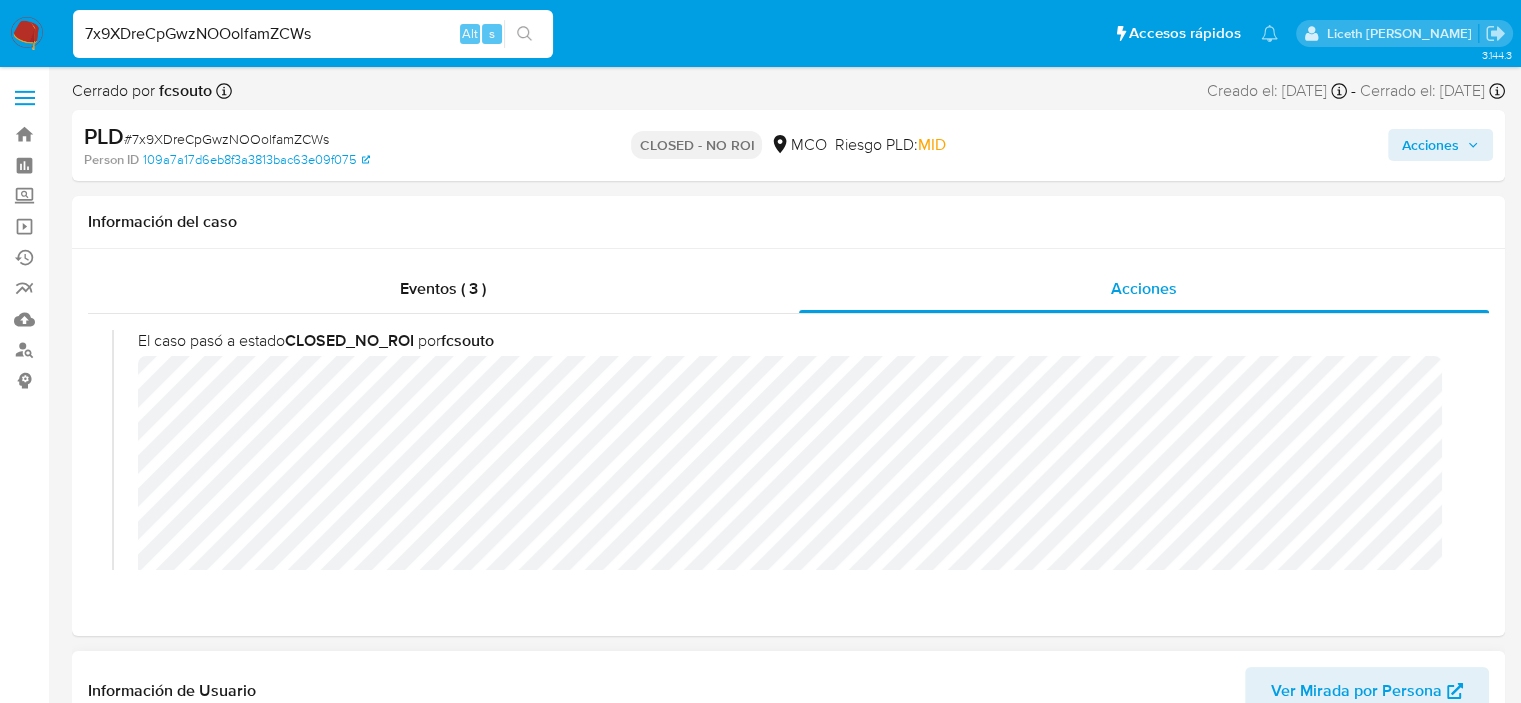 type 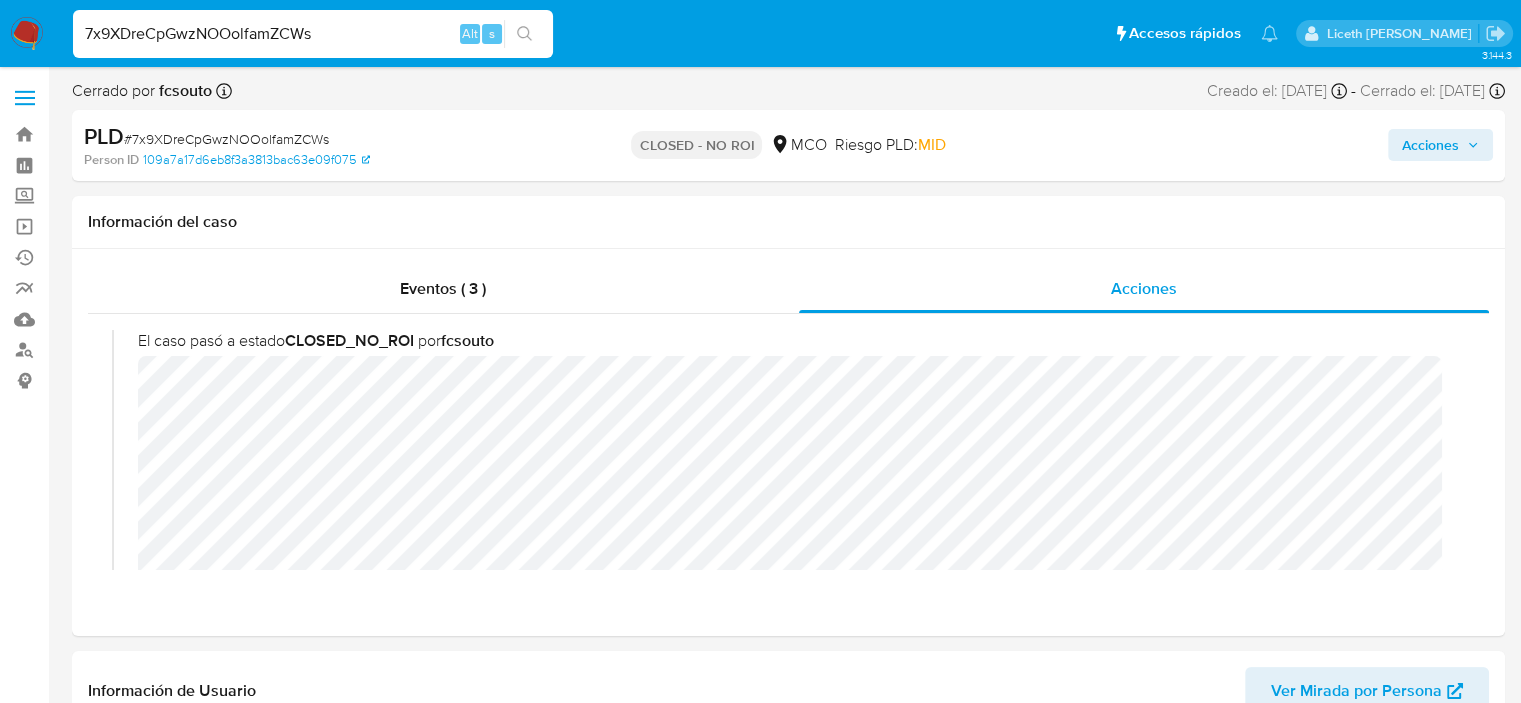 click on "7x9XDreCpGwzNOOolfamZCWs Alt s" at bounding box center (313, 34) 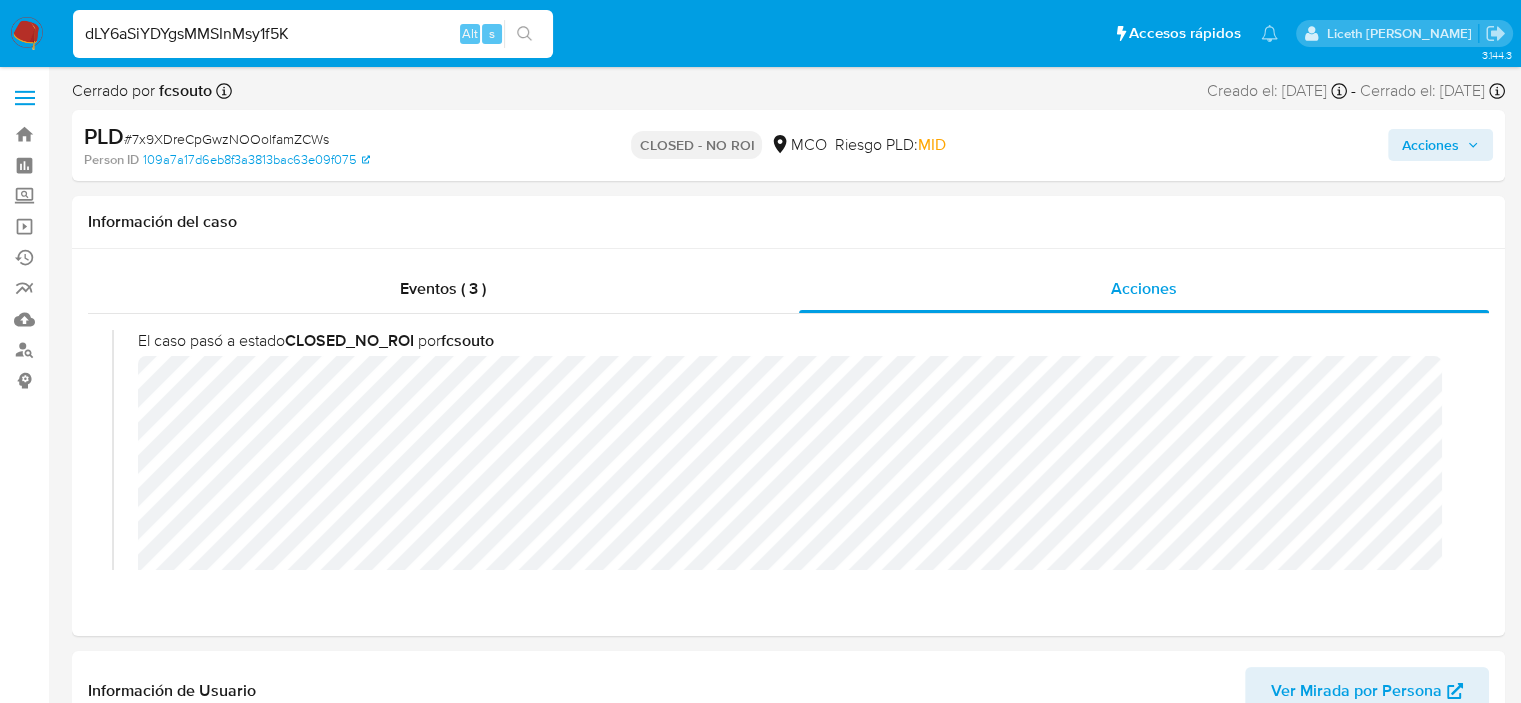 type on "dLY6aSiYDYgsMMSInMsy1f5K" 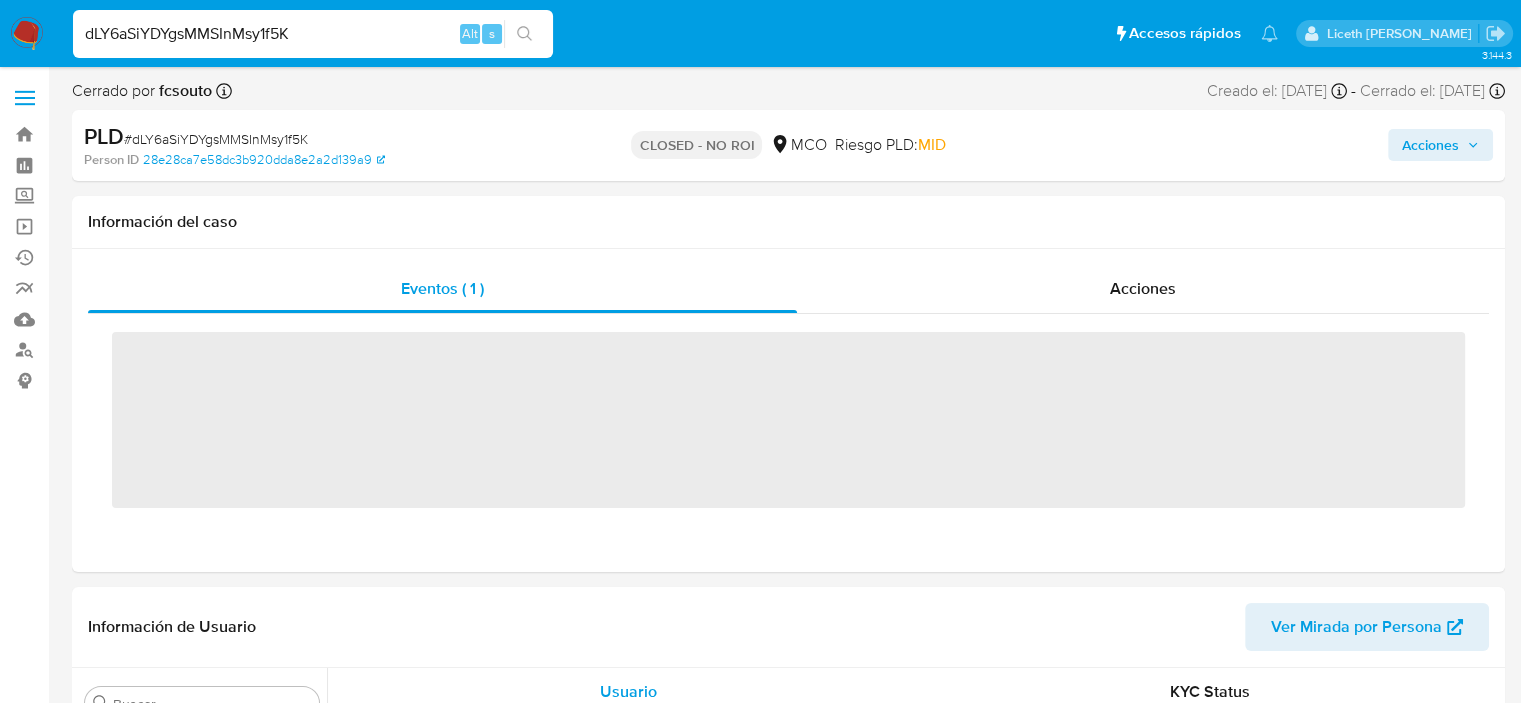 scroll, scrollTop: 796, scrollLeft: 0, axis: vertical 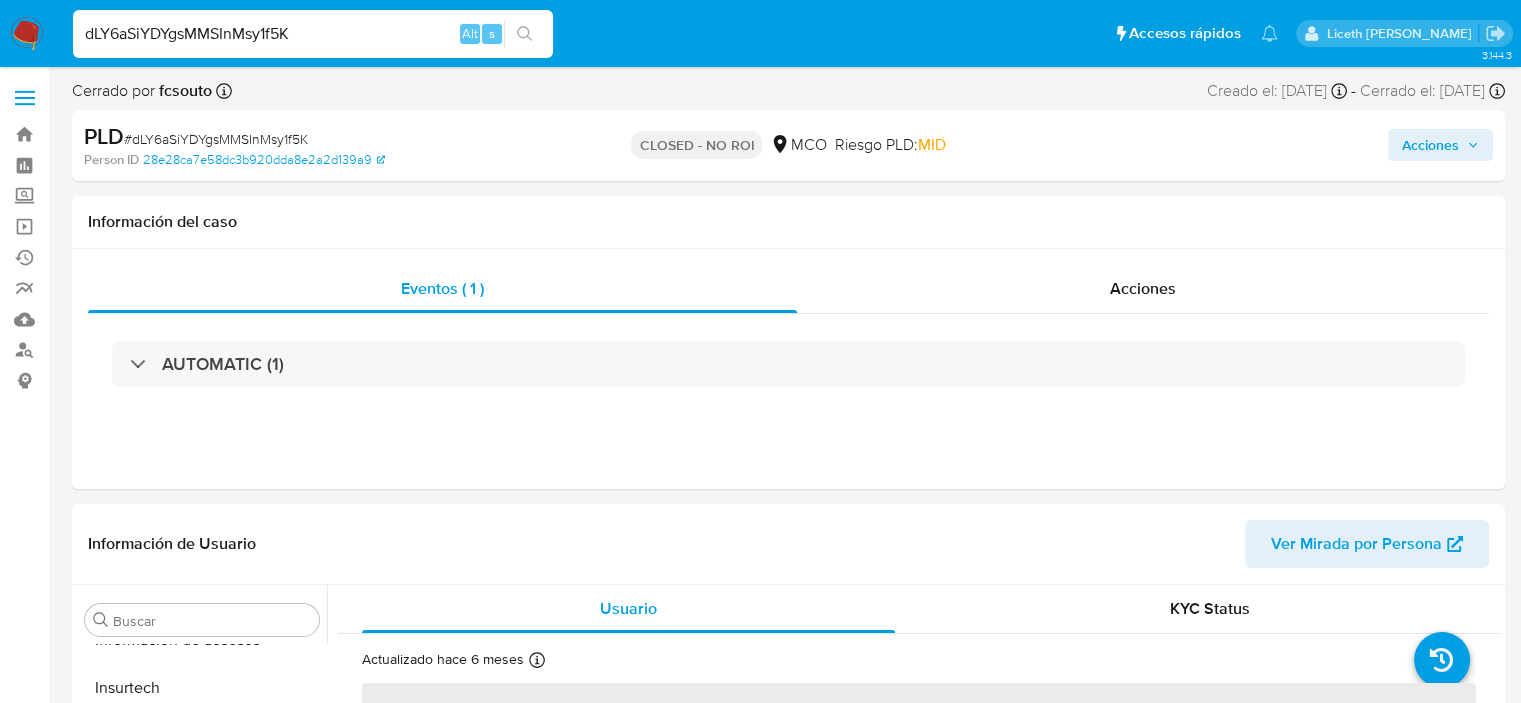 select on "10" 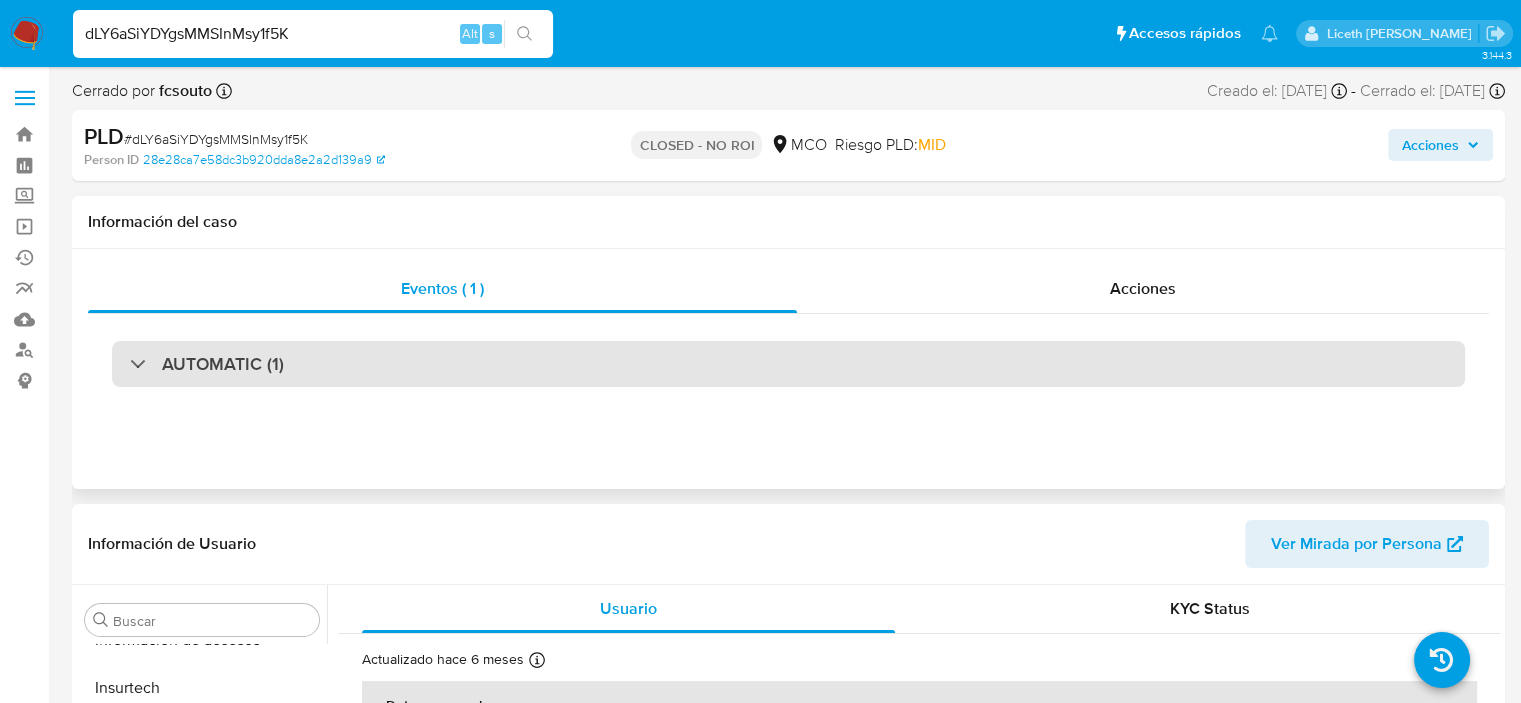 click on "AUTOMATIC (1)" at bounding box center (788, 364) 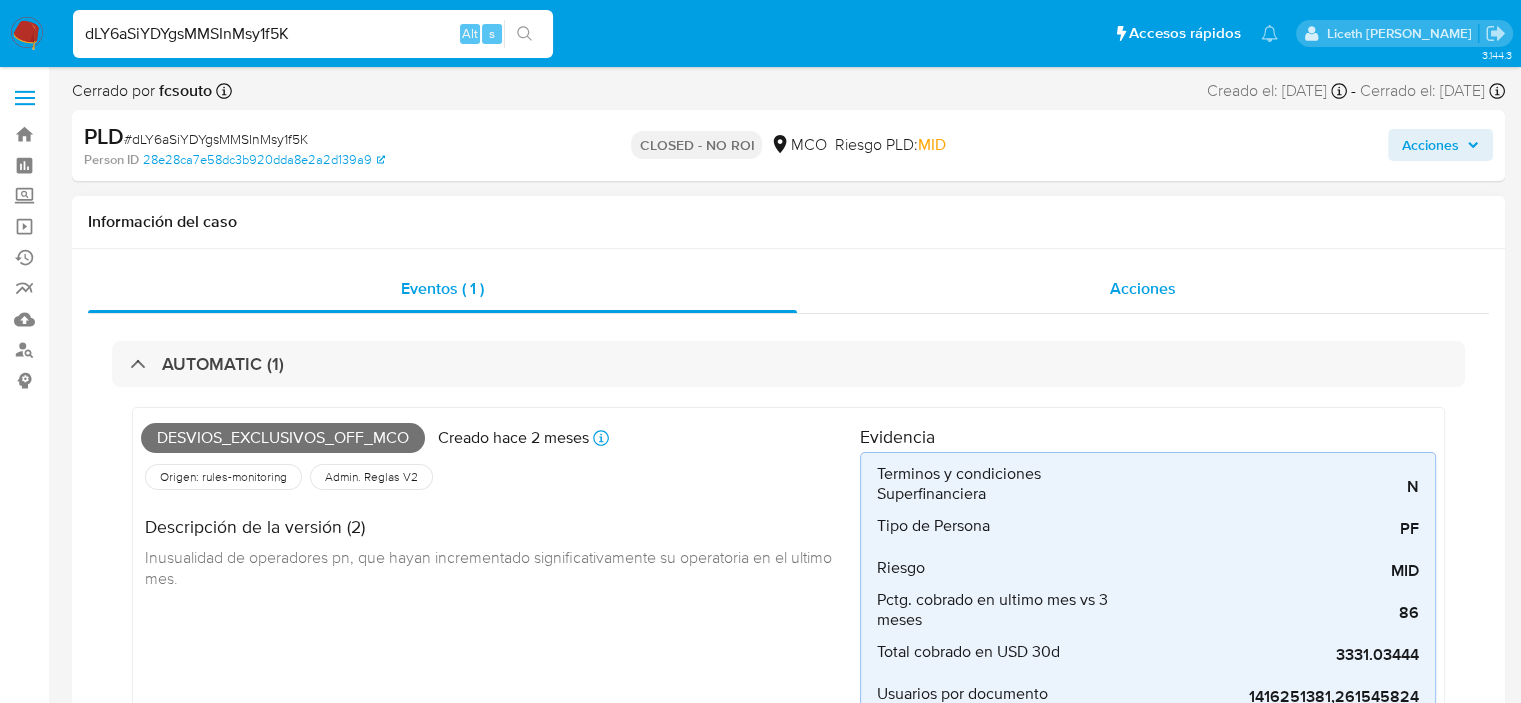 click on "Acciones" at bounding box center [1143, 289] 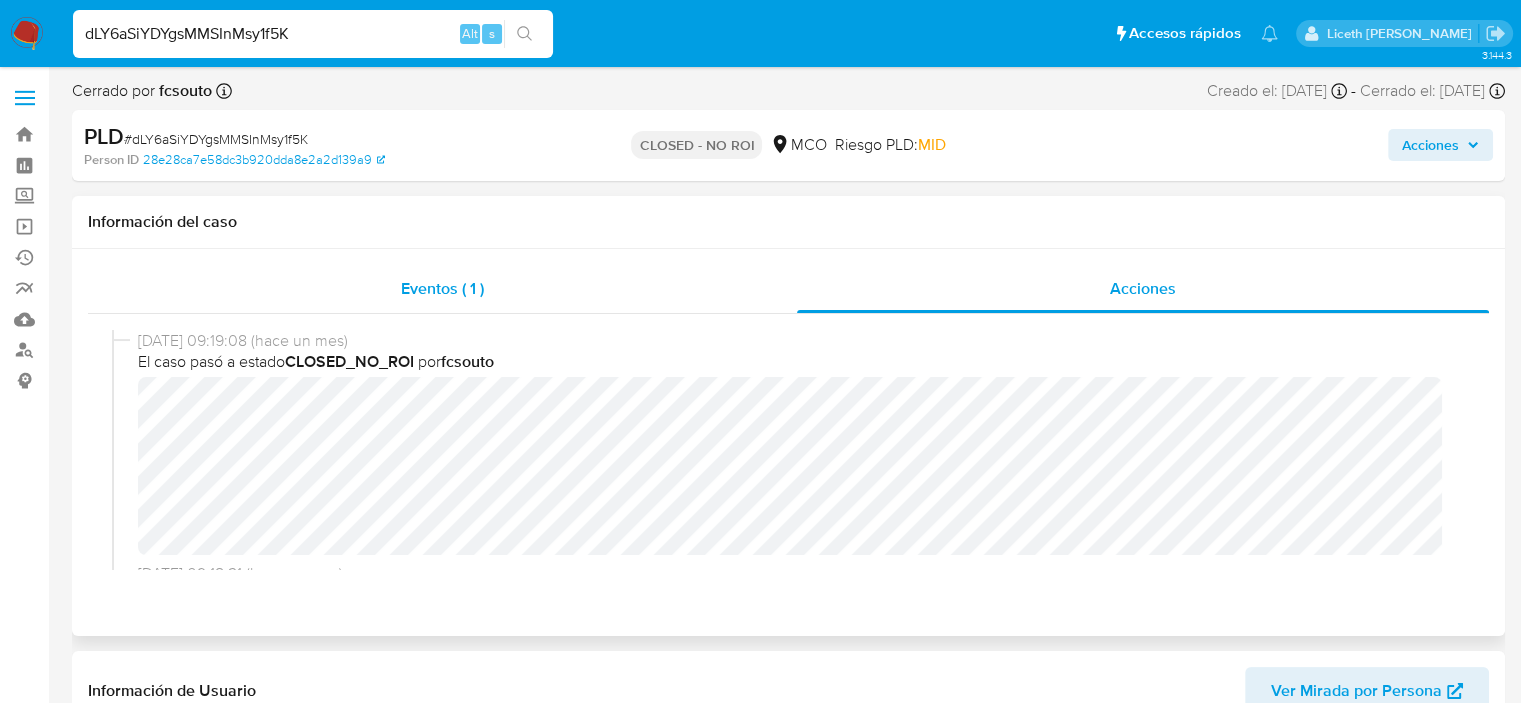 click on "Eventos ( 1 )" at bounding box center (442, 289) 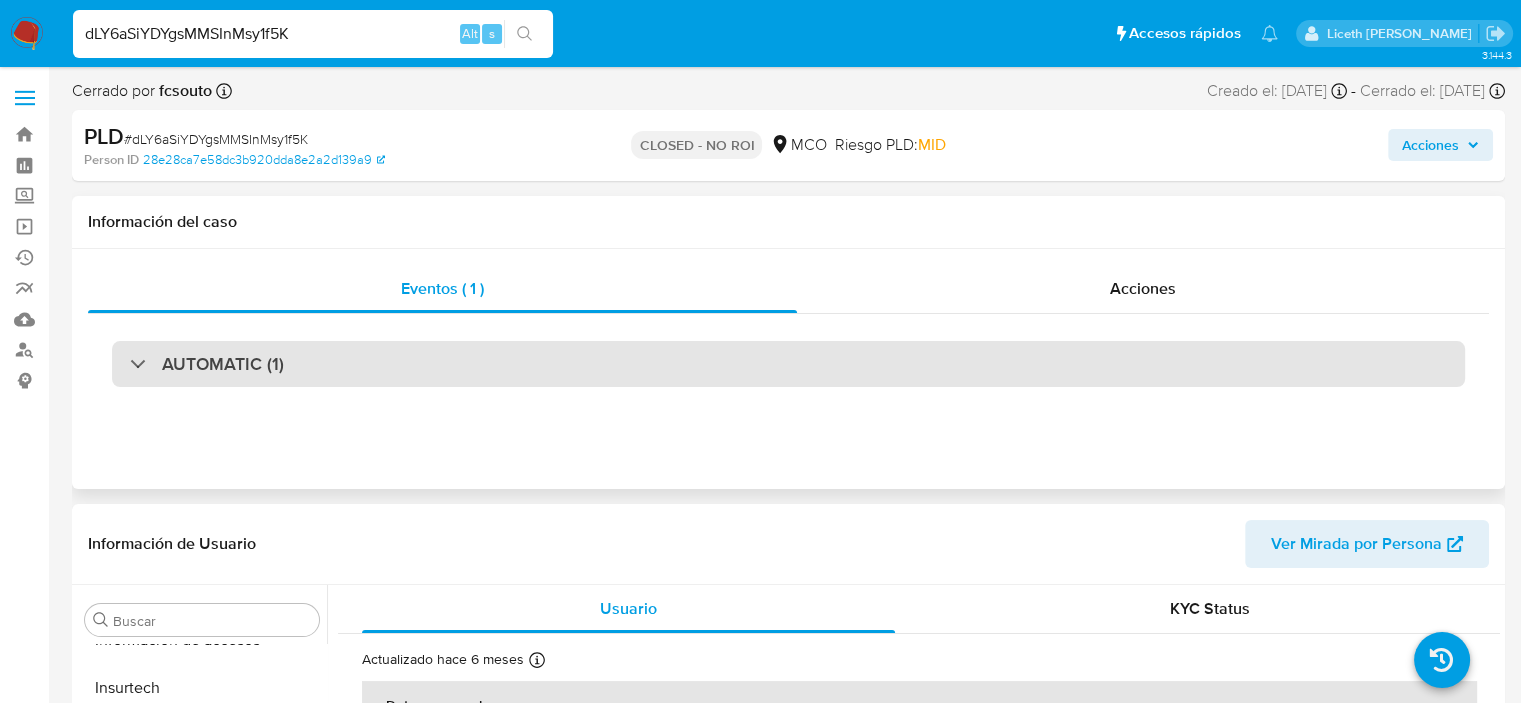 click on "AUTOMATIC (1)" at bounding box center [788, 364] 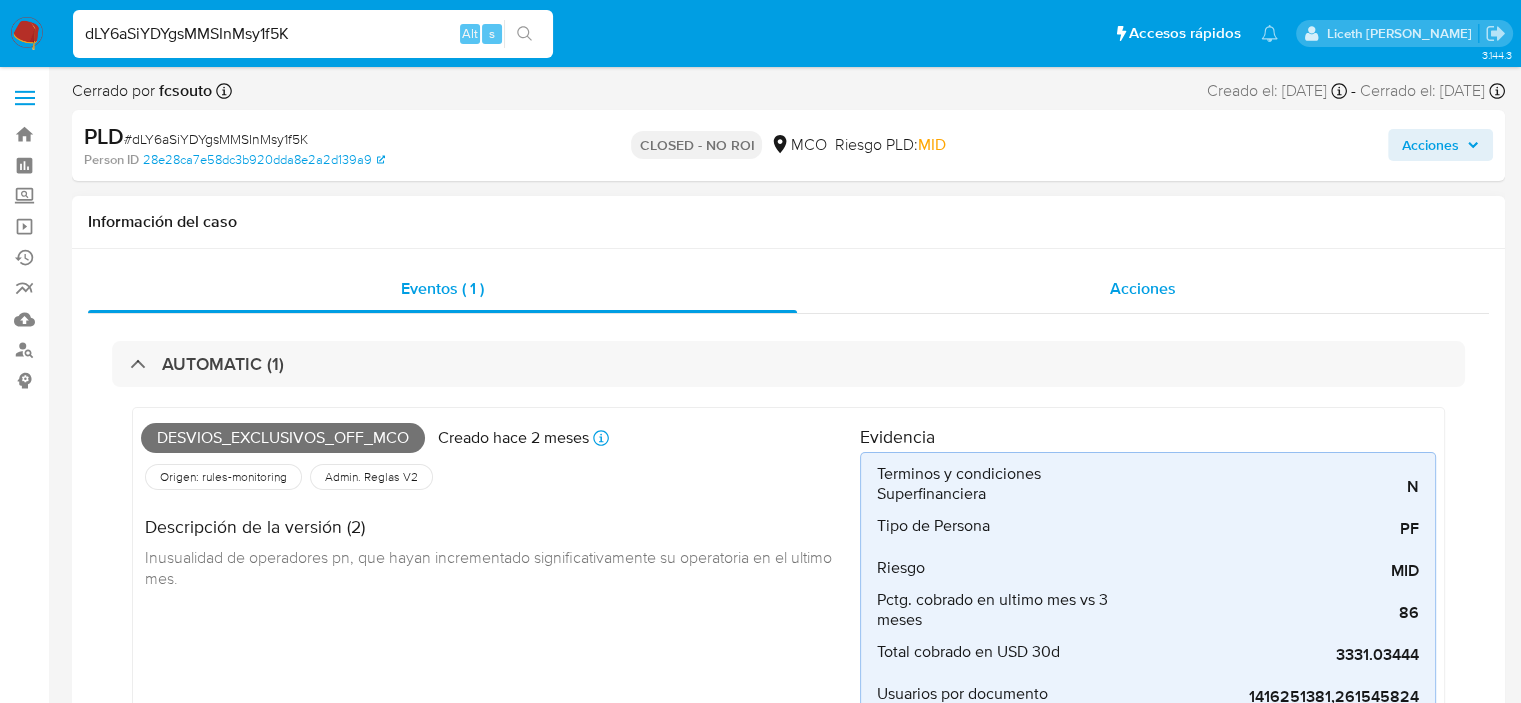 click on "Acciones" at bounding box center [1143, 288] 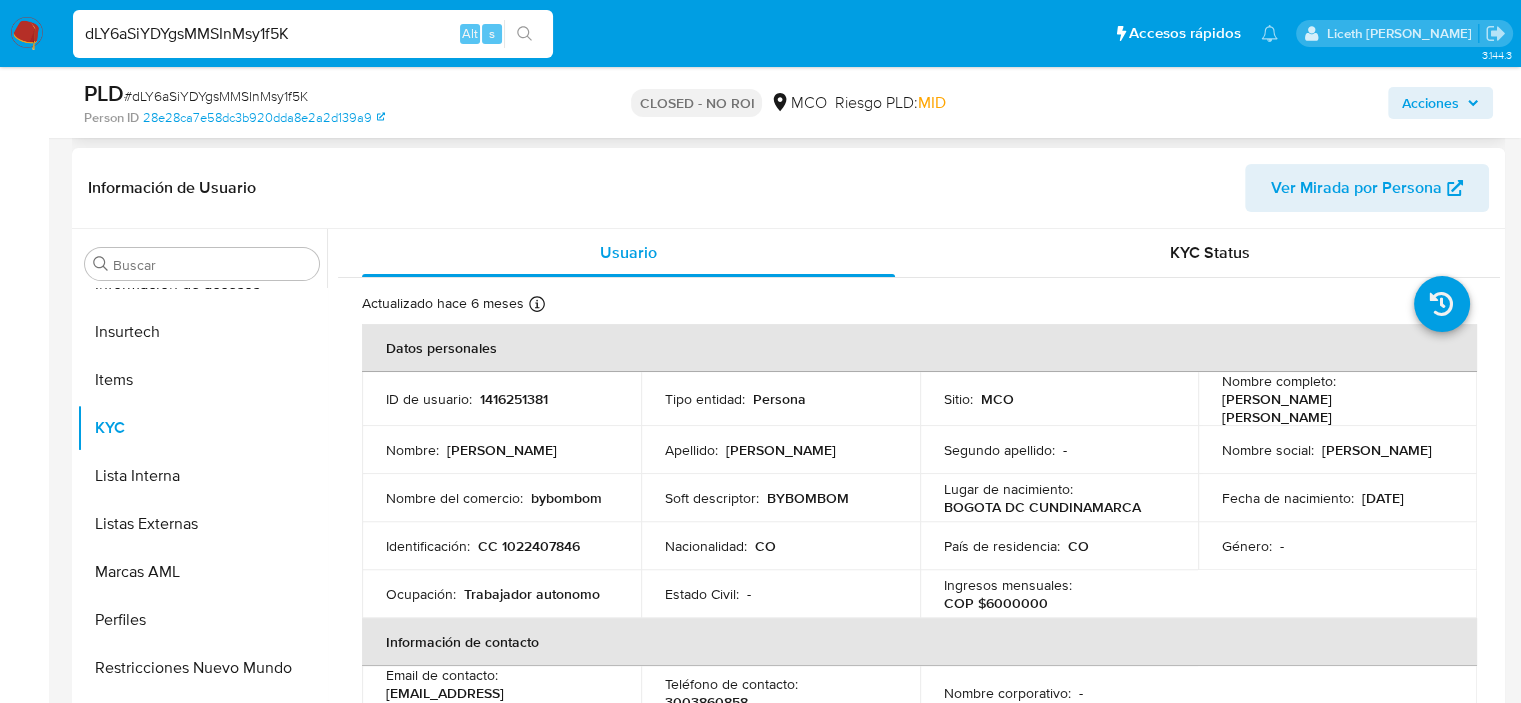 scroll, scrollTop: 434, scrollLeft: 0, axis: vertical 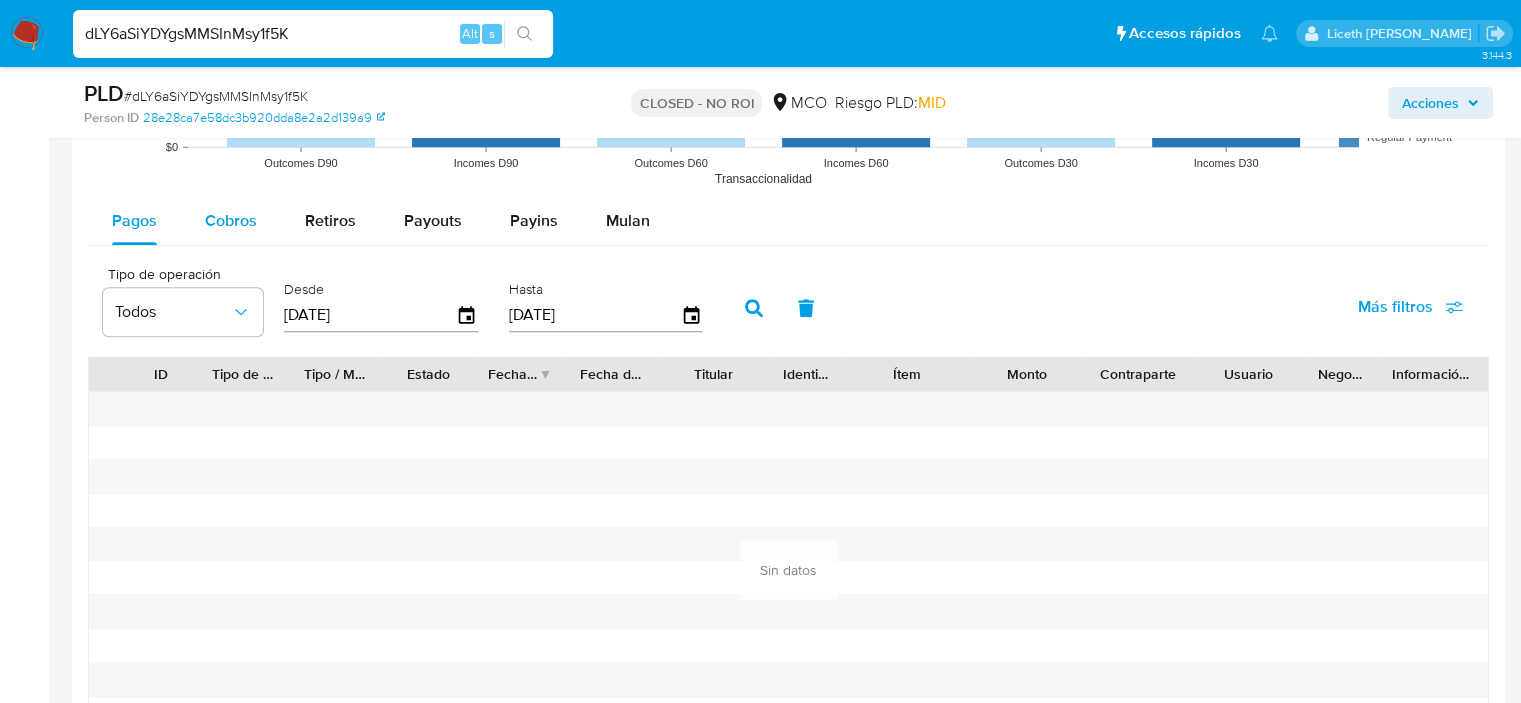 click on "Cobros" at bounding box center [231, 220] 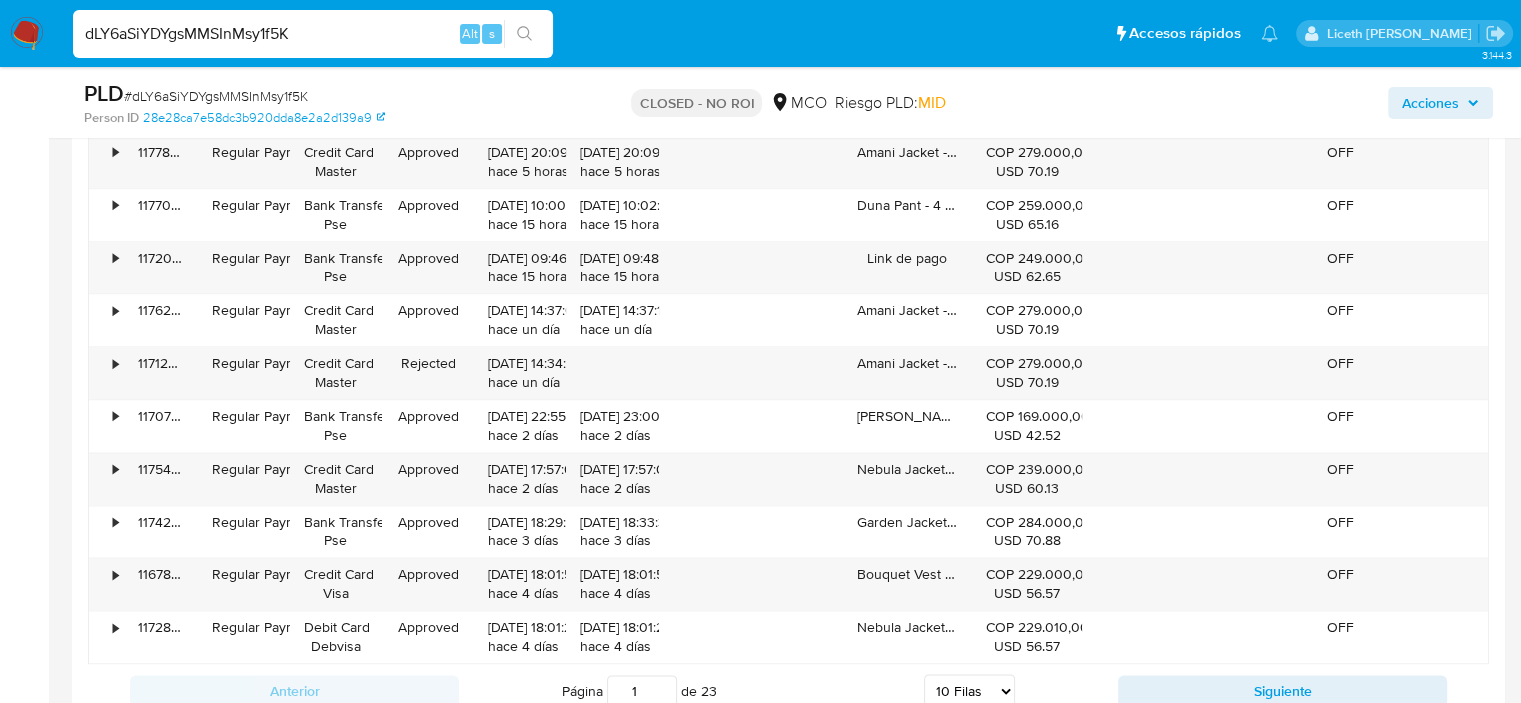 scroll, scrollTop: 2396, scrollLeft: 0, axis: vertical 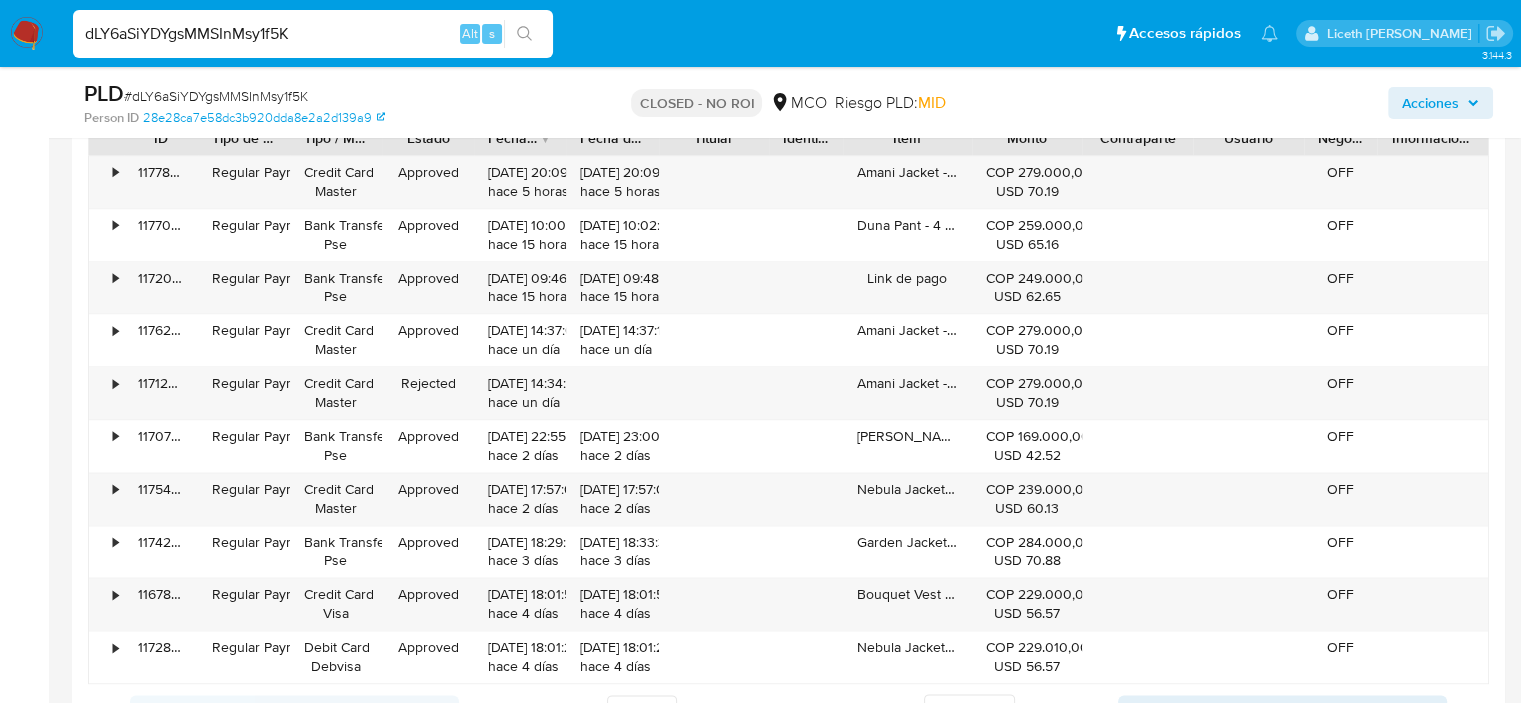 click on "Regular Payment" at bounding box center [244, 225] 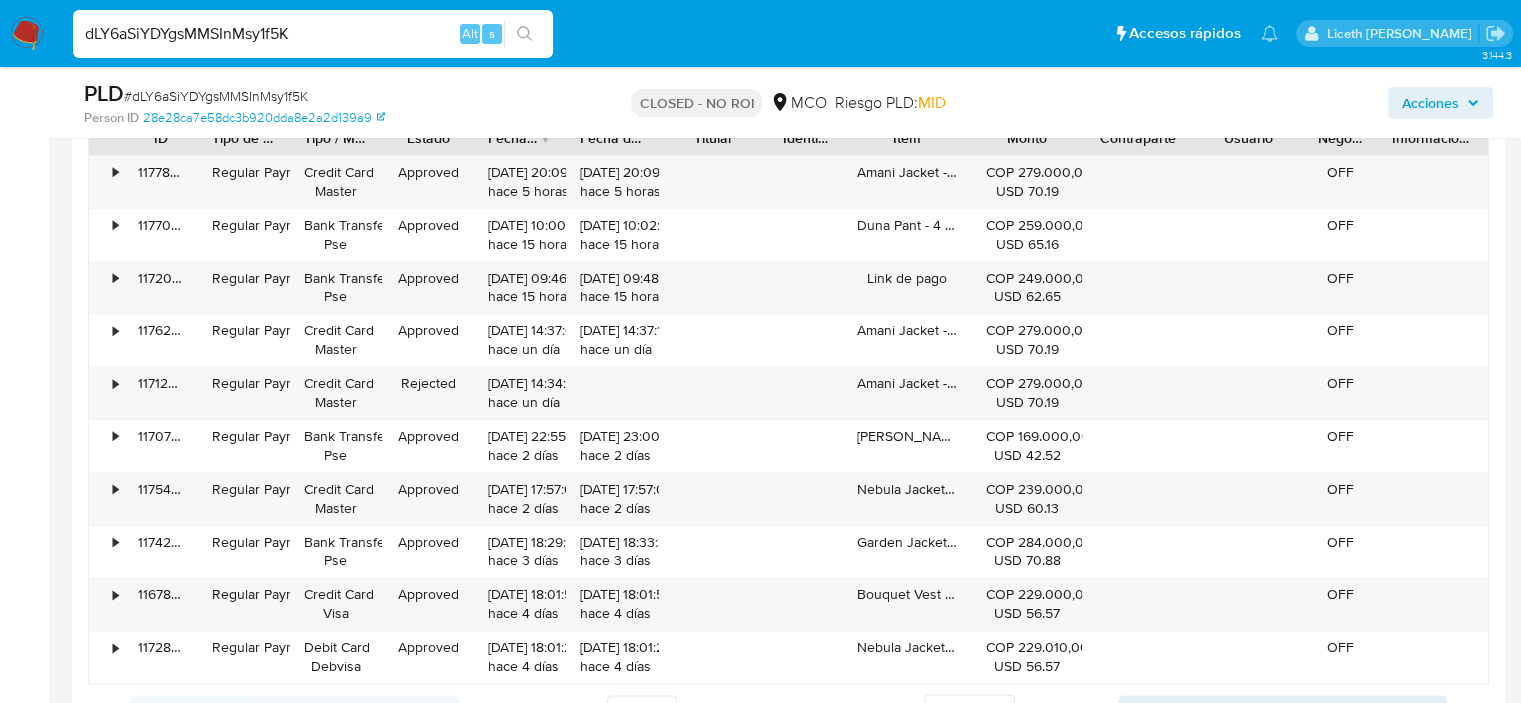 click on "dLY6aSiYDYgsMMSInMsy1f5K" at bounding box center [313, 34] 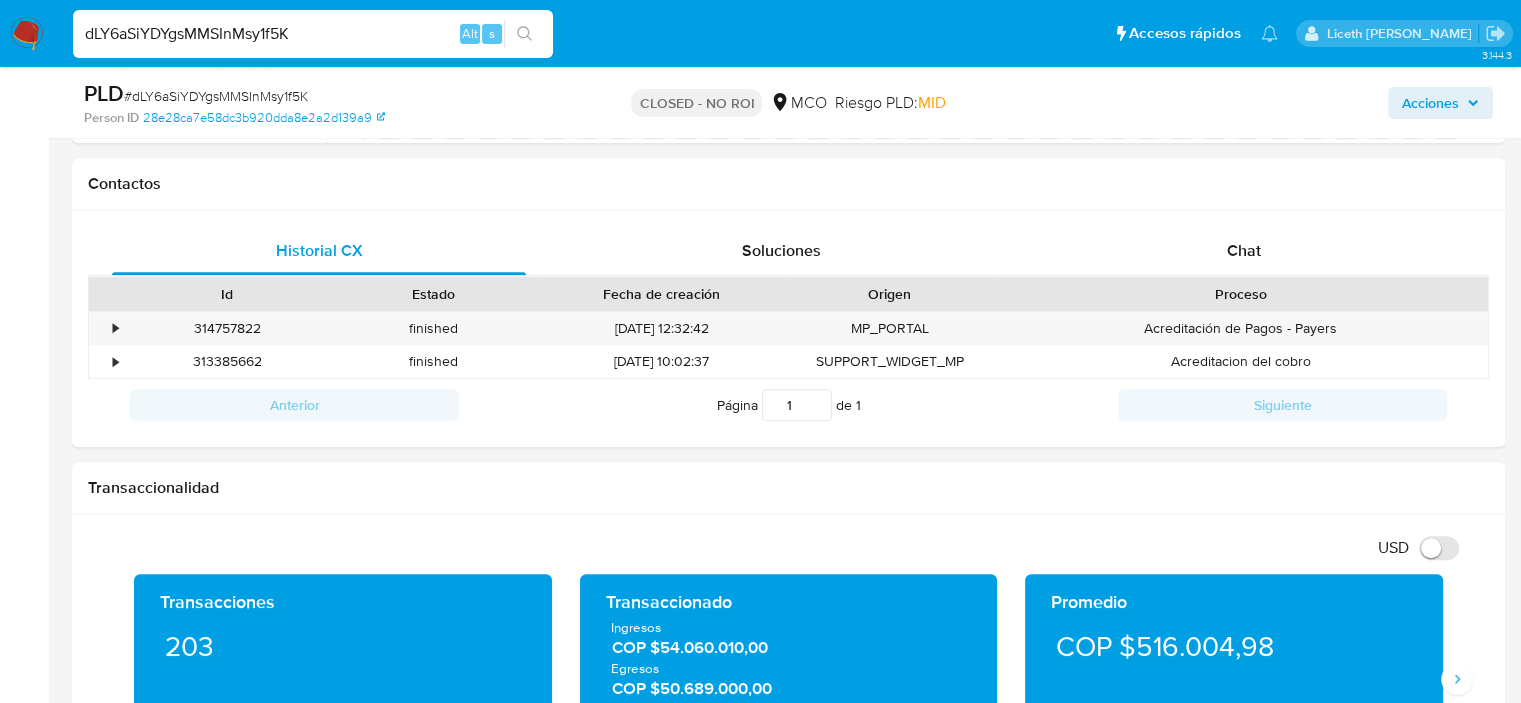scroll, scrollTop: 1024, scrollLeft: 0, axis: vertical 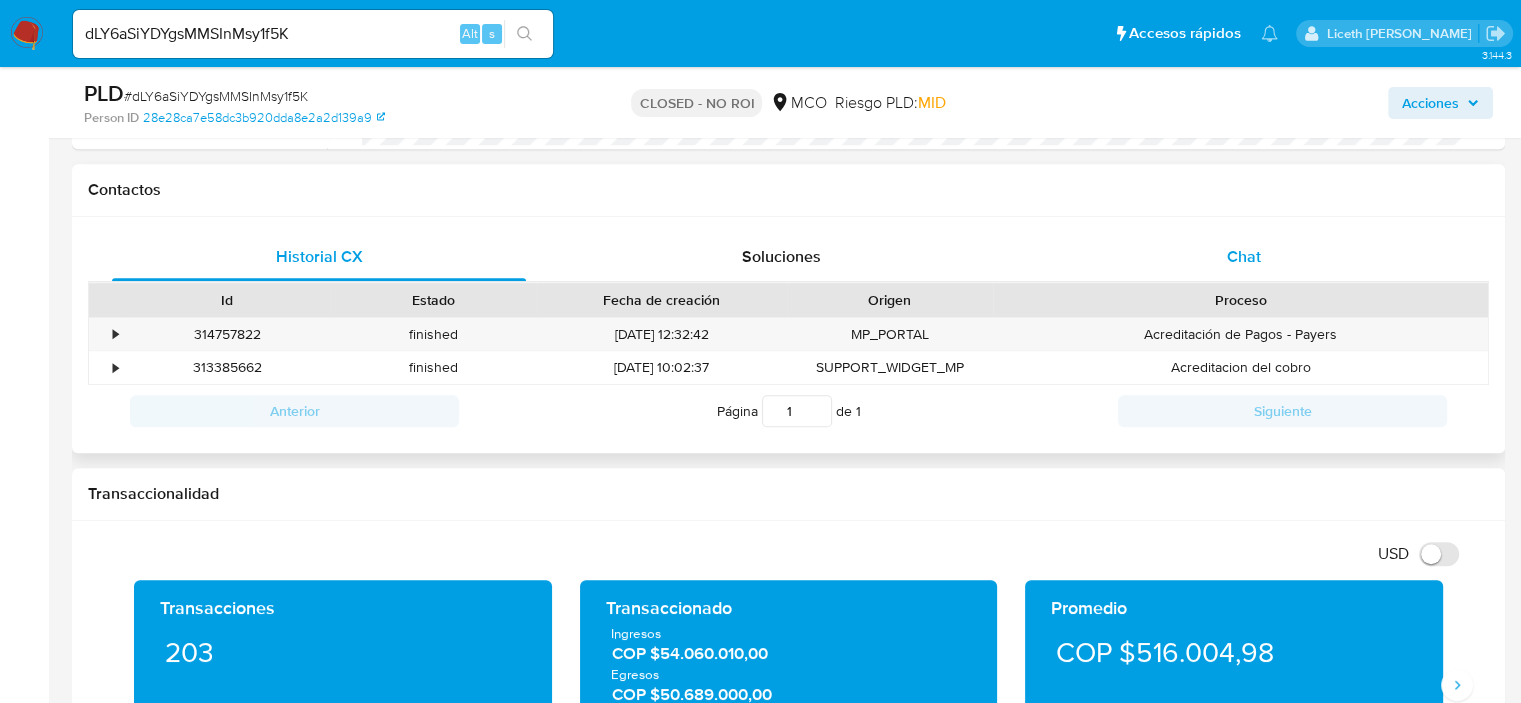 click on "Chat" at bounding box center (1244, 256) 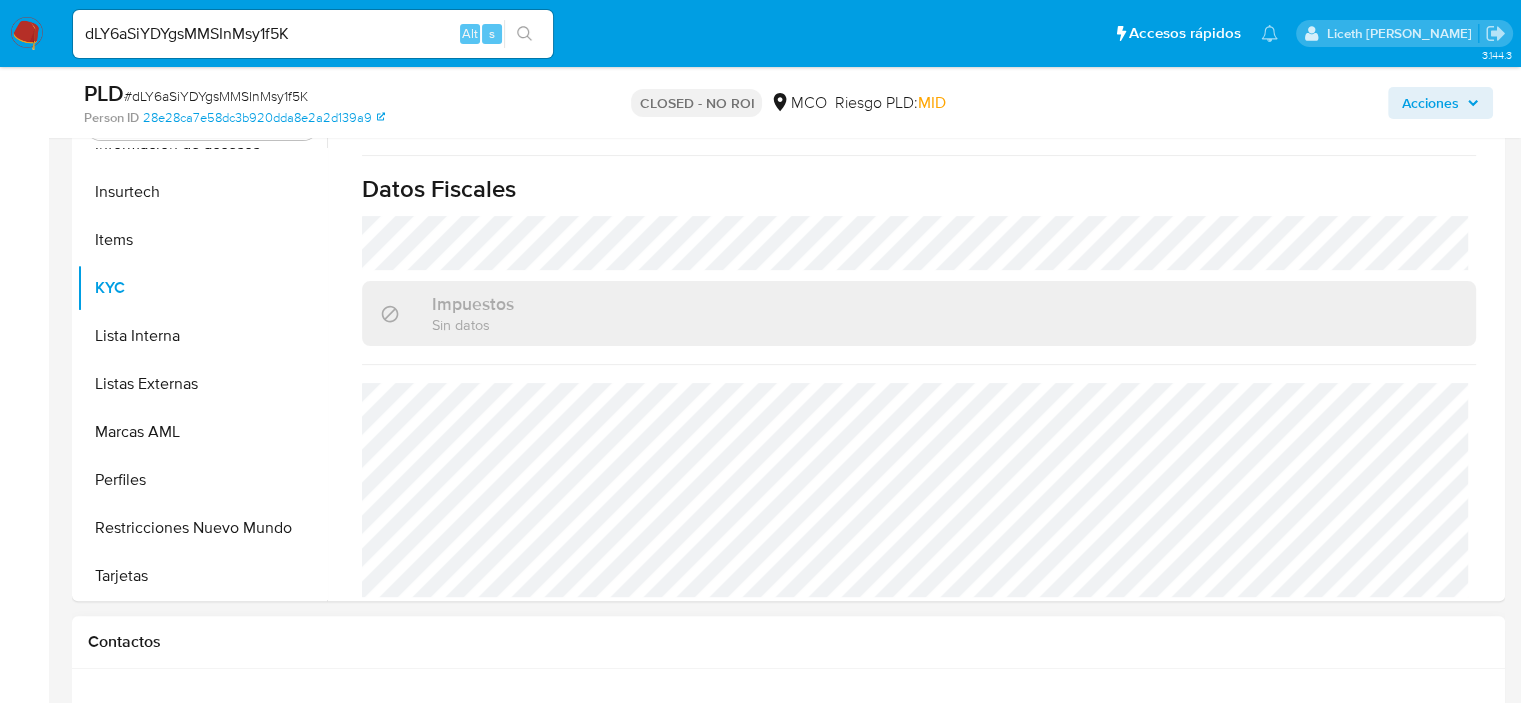scroll, scrollTop: 572, scrollLeft: 0, axis: vertical 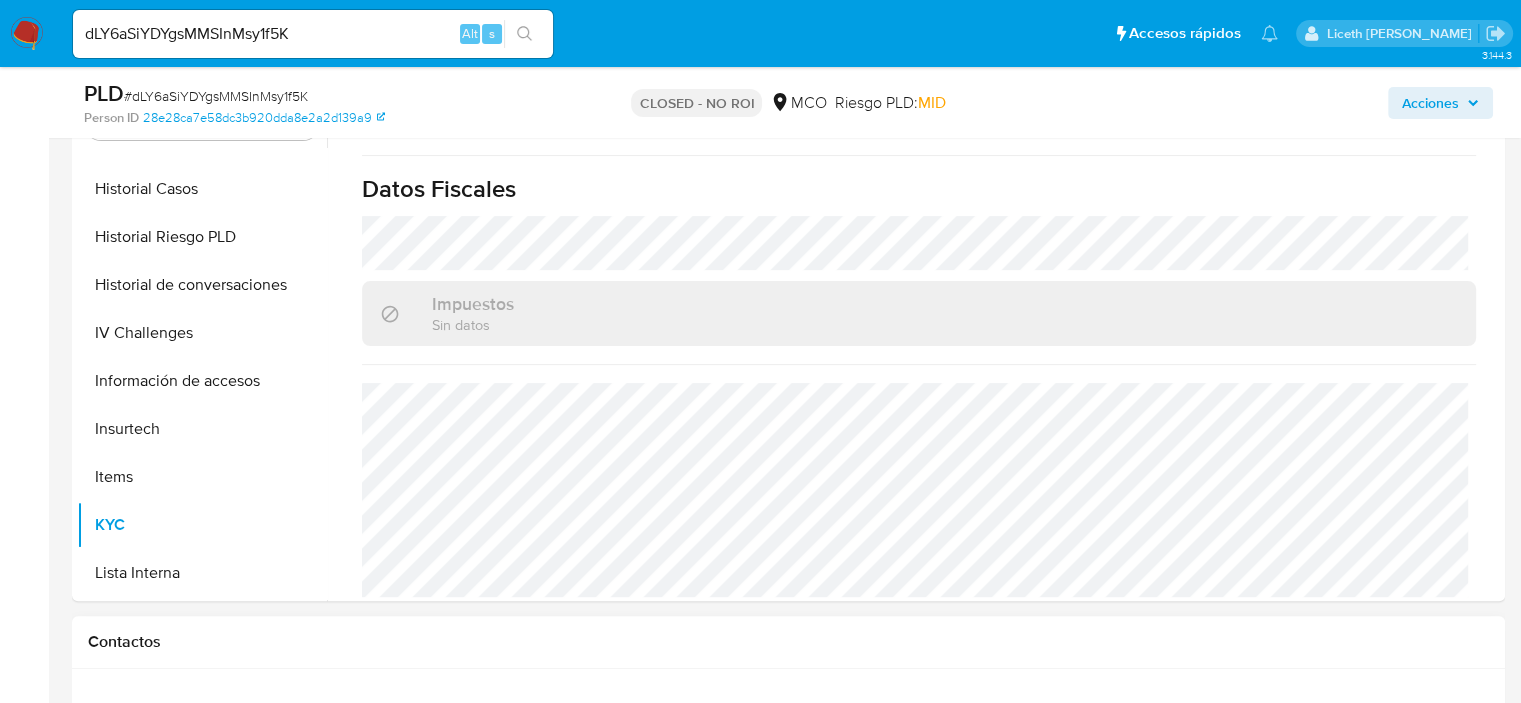 click on "Items" at bounding box center [202, 477] 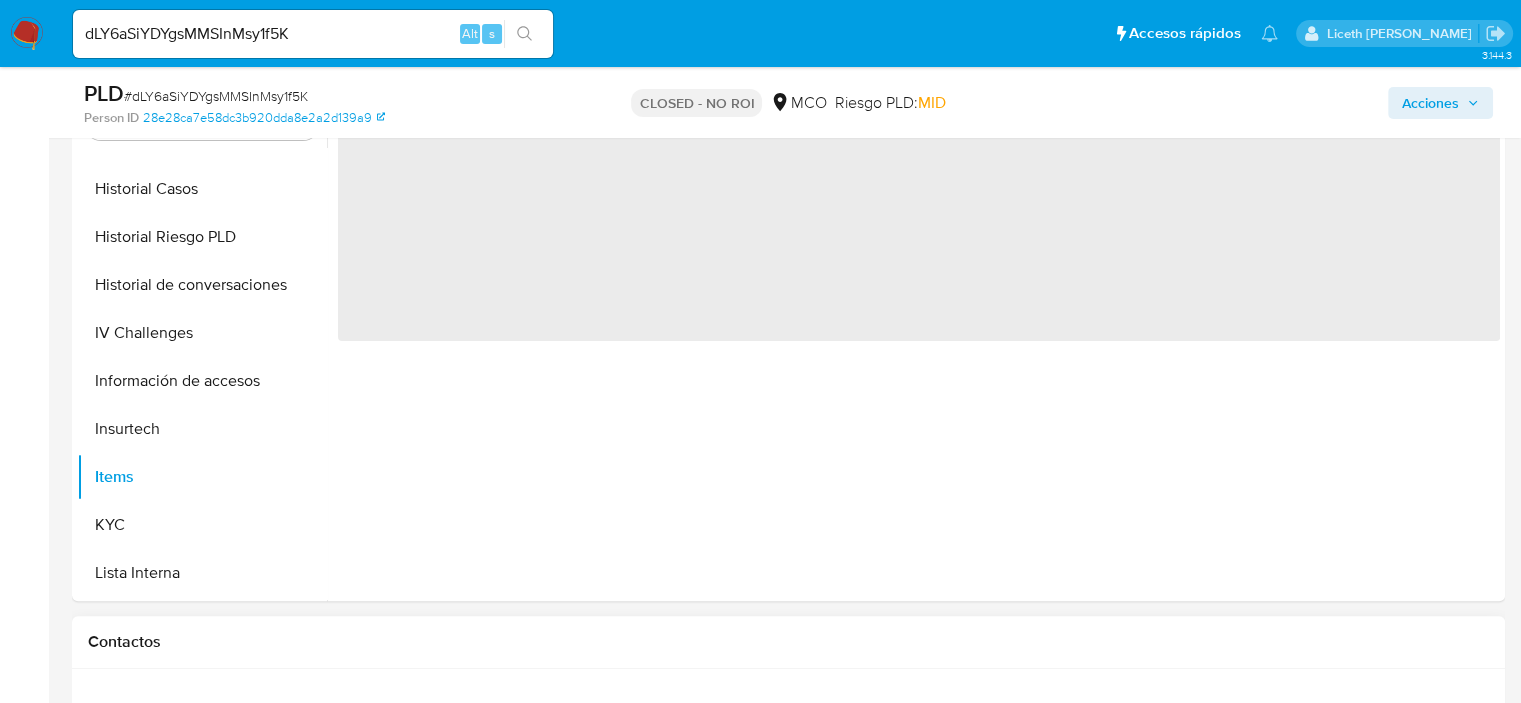 type 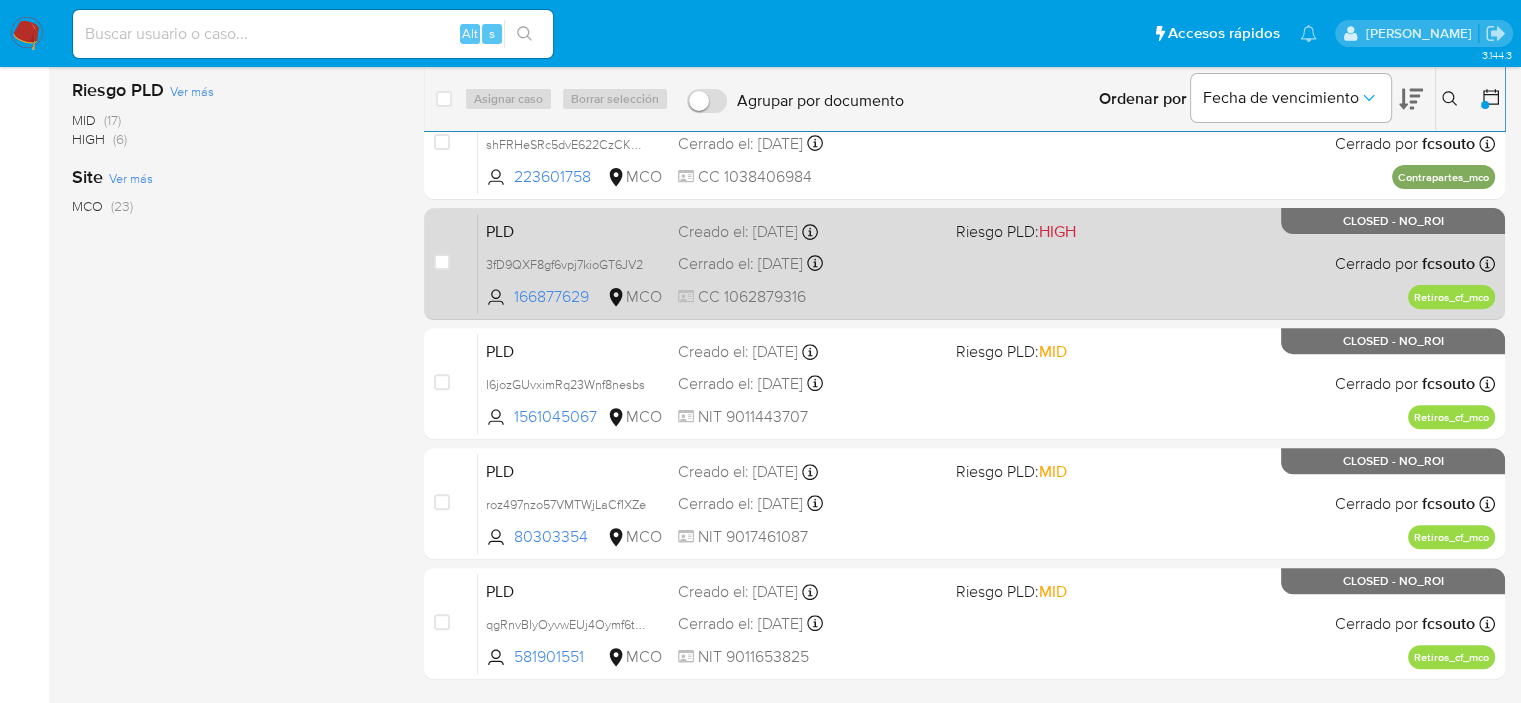 scroll, scrollTop: 721, scrollLeft: 0, axis: vertical 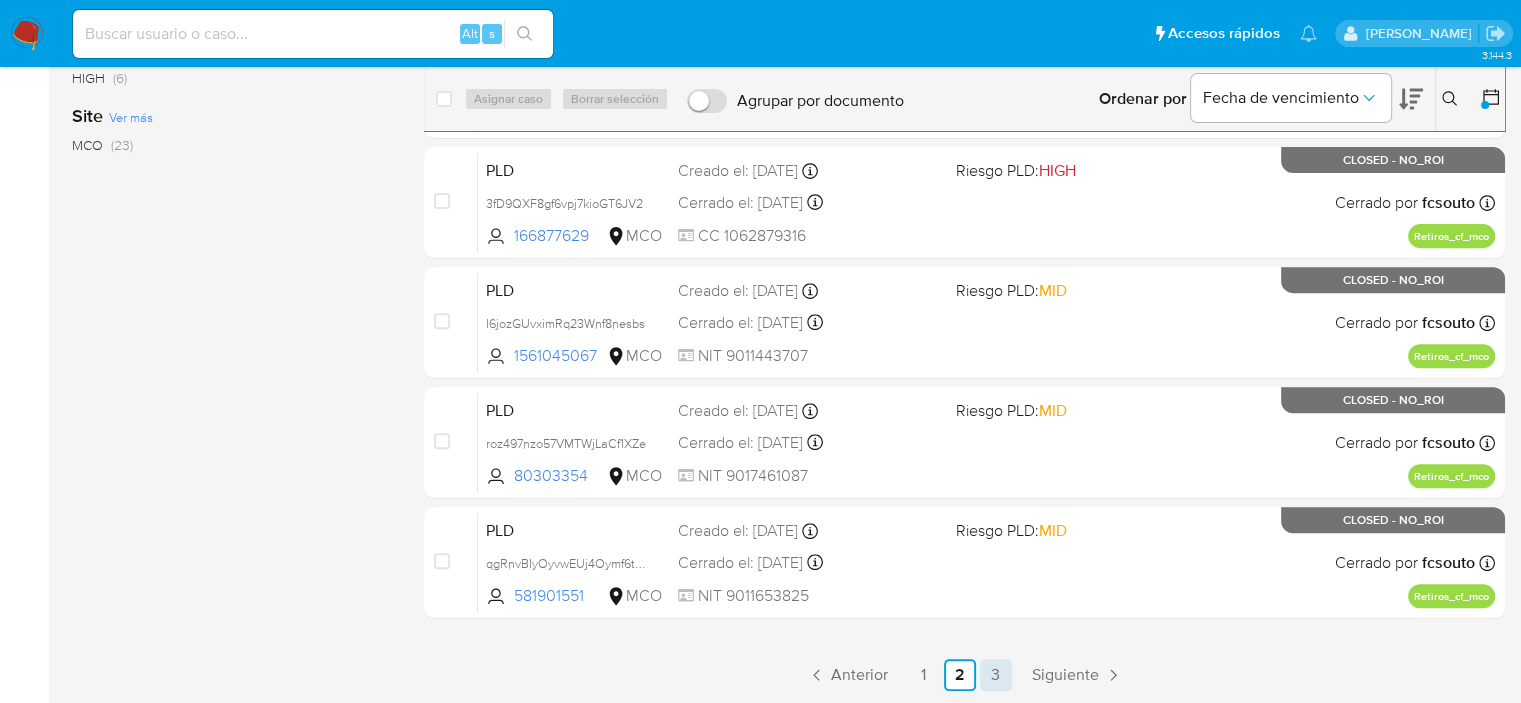 click on "3" at bounding box center (996, 675) 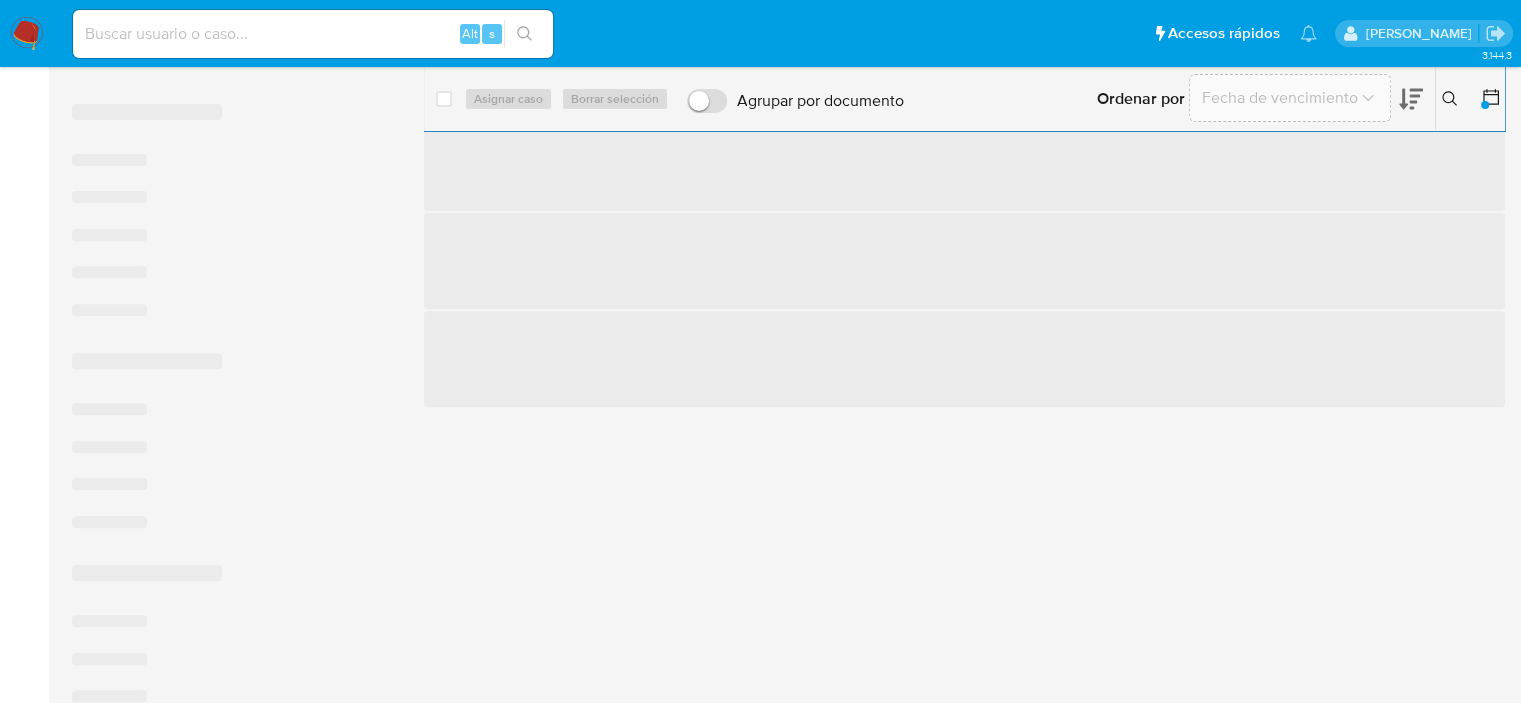 scroll, scrollTop: 0, scrollLeft: 0, axis: both 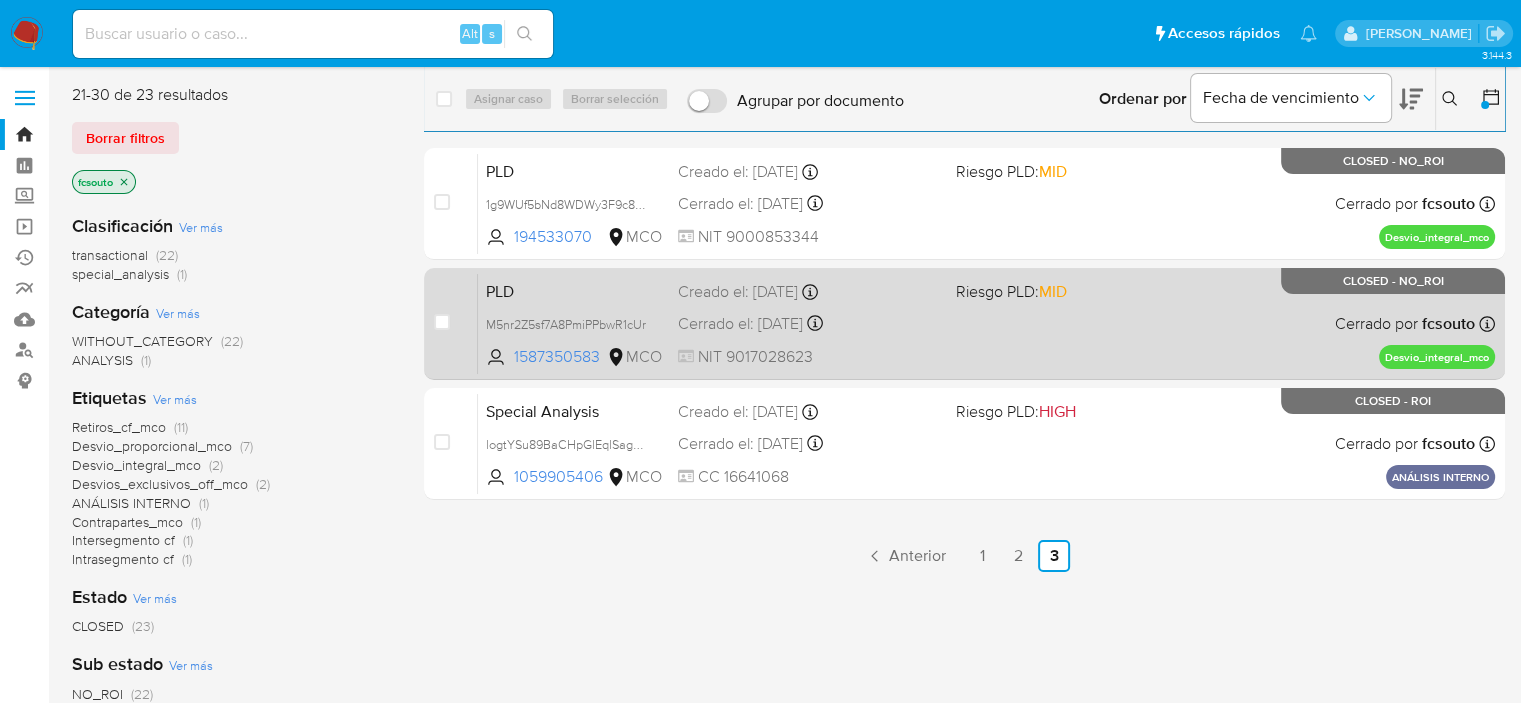 click on "PLD M5nr2Z5sf7A8PmiPPbwR1cUr 1587350583 MCO Riesgo PLD:  MID Creado el: 12/05/2025   Creado el: 12/05/2025 05:03:36 Cerrado el: 26/06/2025   Cerrado el: 26/06/2025 13:24:27 NIT   9017028623 Cerrado por   fcsouto   Asignado el: 02/06/2025 11:43:40 Desvio_integral_mco CLOSED - NO_ROI" at bounding box center (986, 323) 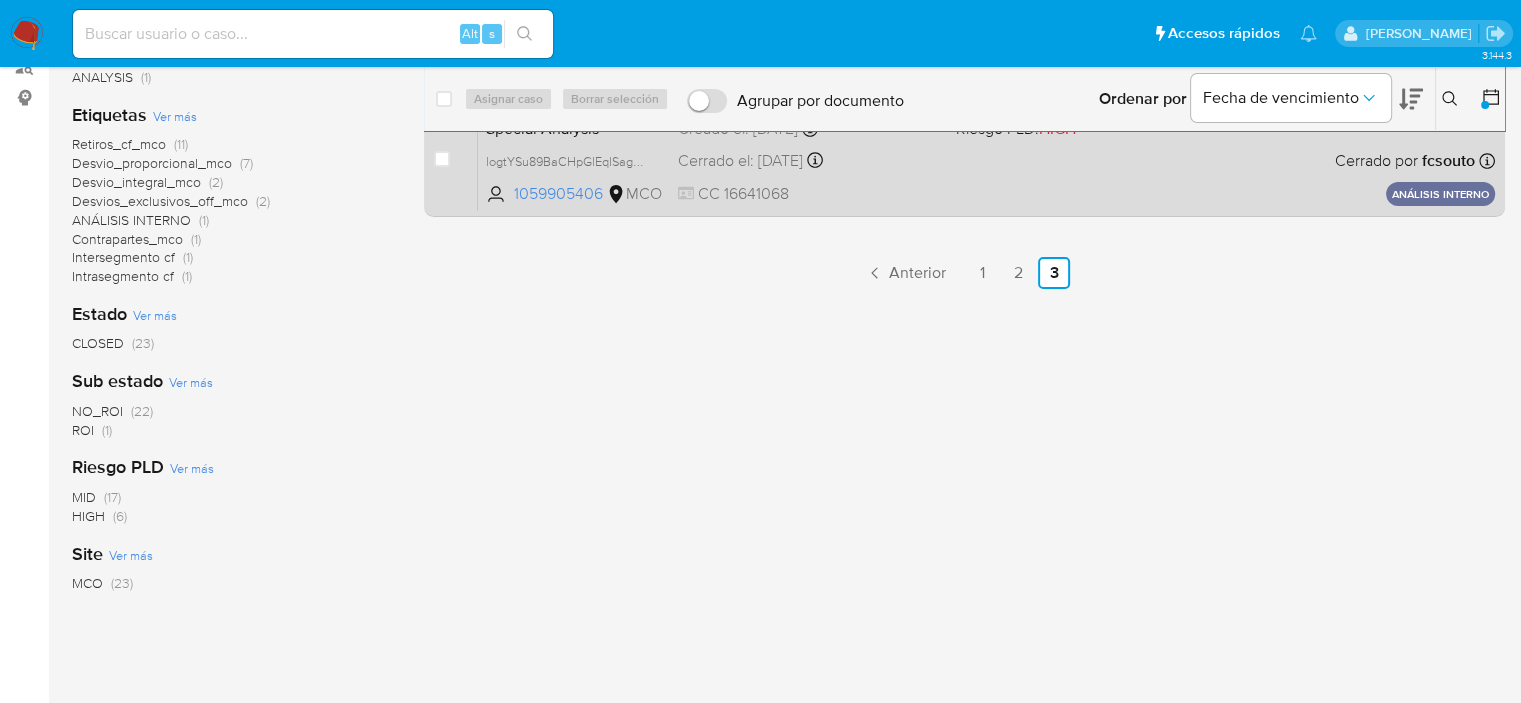 scroll, scrollTop: 0, scrollLeft: 0, axis: both 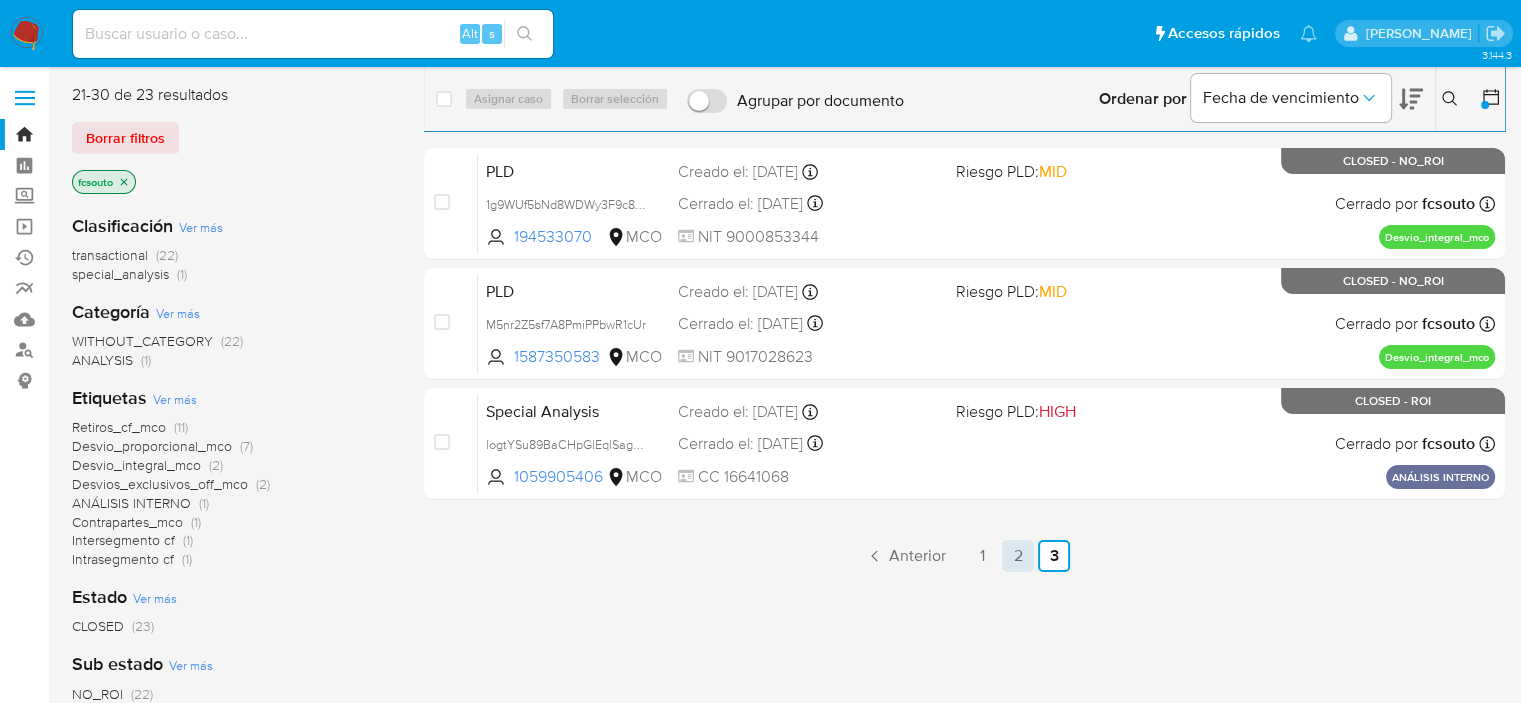 click on "2" at bounding box center [1018, 556] 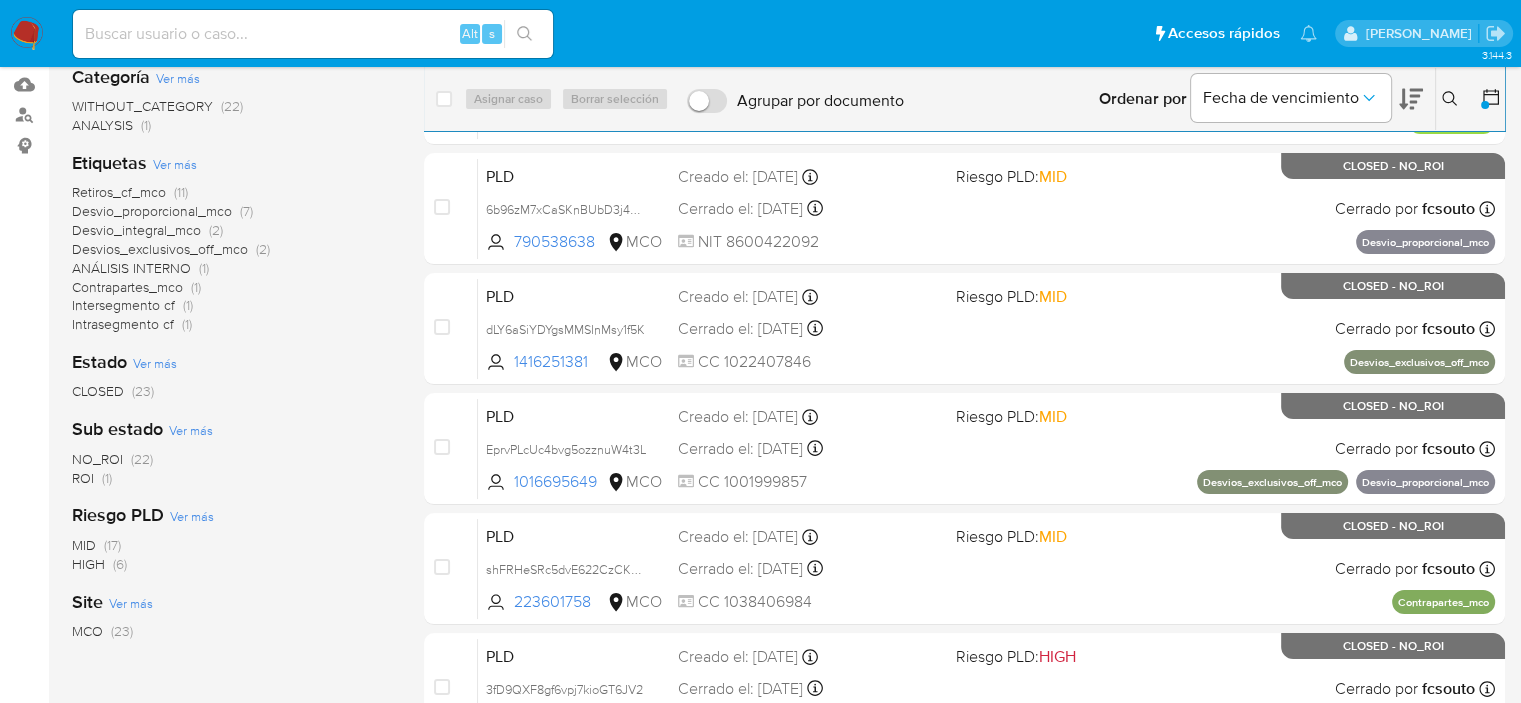 scroll, scrollTop: 236, scrollLeft: 0, axis: vertical 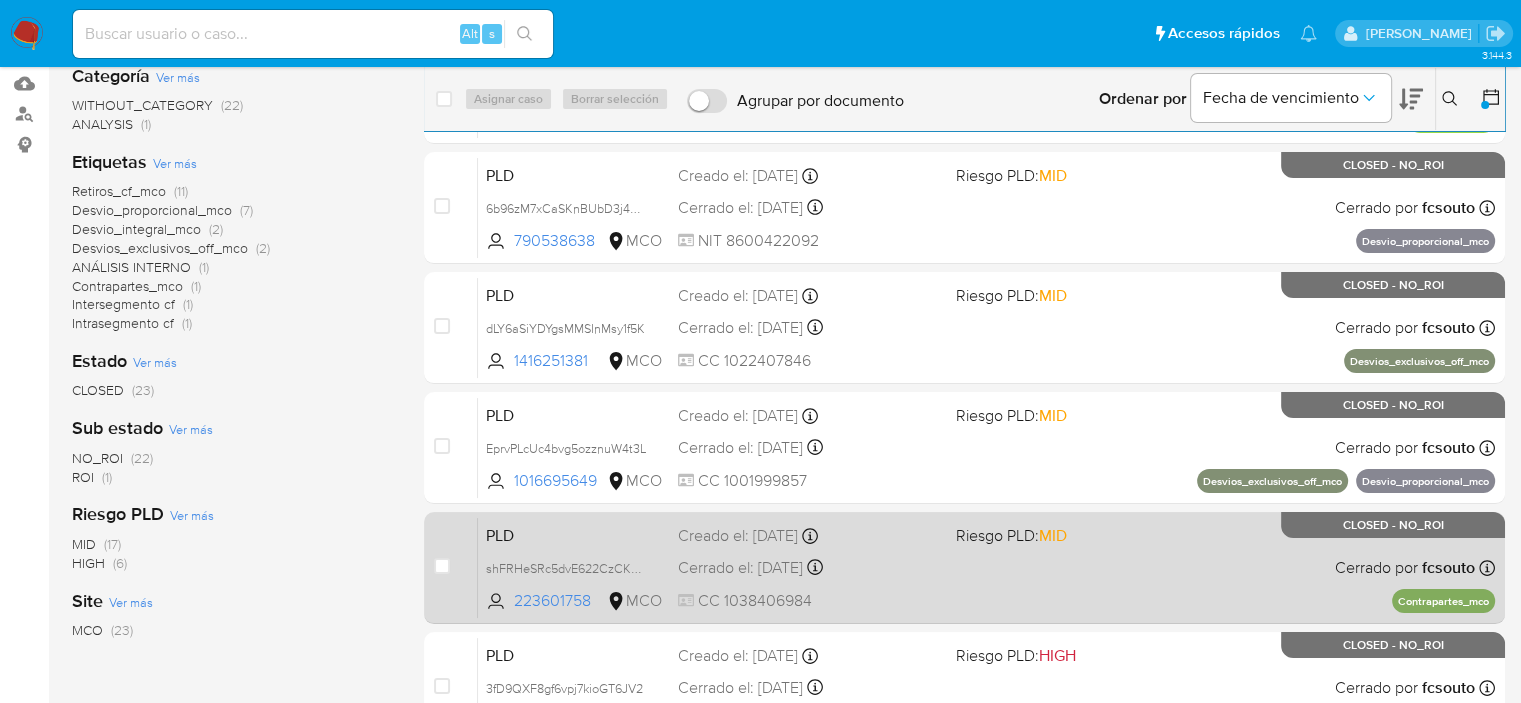 click on "PLD shFRHeSRc5dvE622CzCKdDfK 223601758 MCO Riesgo PLD:  MID Creado el: 12/05/2025   Creado el: 12/05/2025 05:04:23 Cerrado el: 04/06/2025   Cerrado el: 04/06/2025 14:30:54 CC   1038406984 Cerrado por   fcsouto   Asignado el: 30/05/2025 08:05:34 Contrapartes_mco CLOSED - NO_ROI" at bounding box center [986, 567] 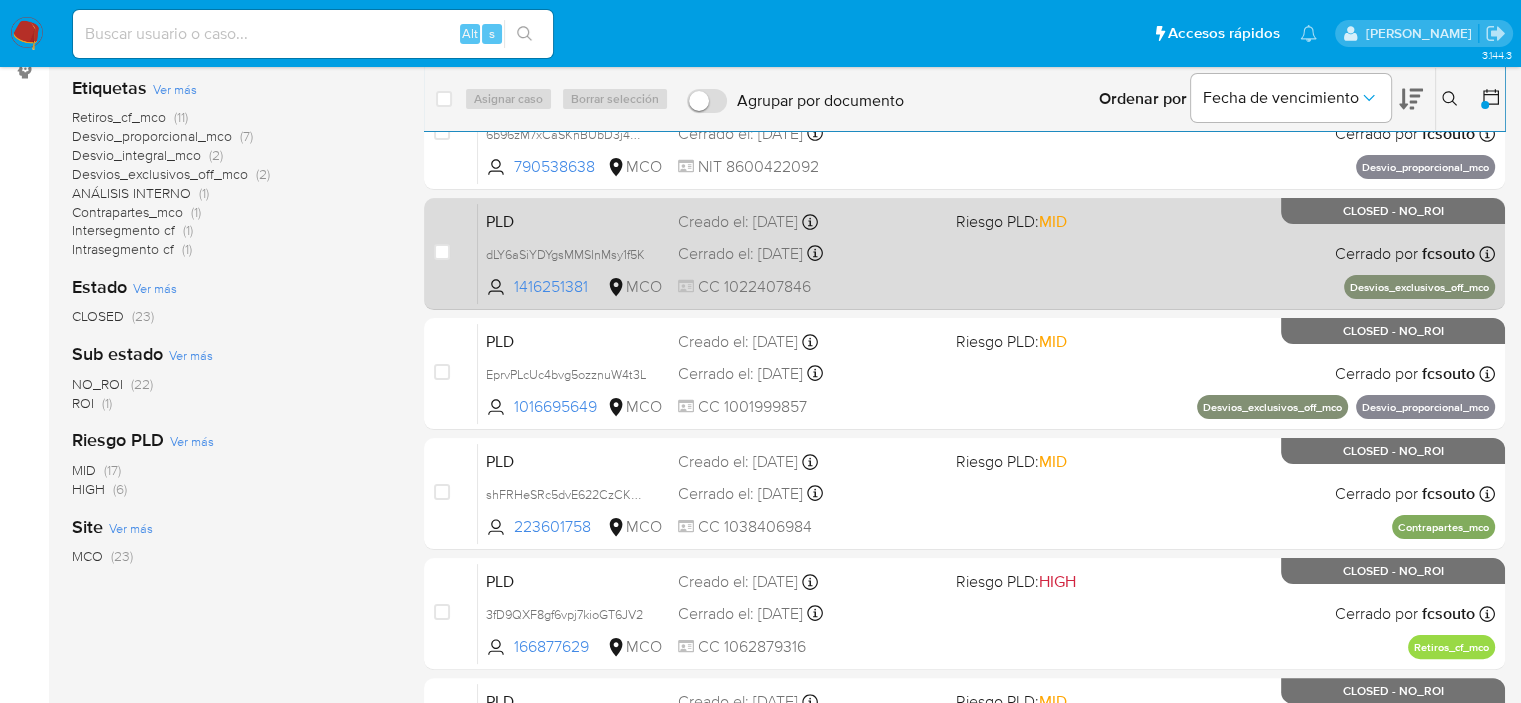 scroll, scrollTop: 298, scrollLeft: 0, axis: vertical 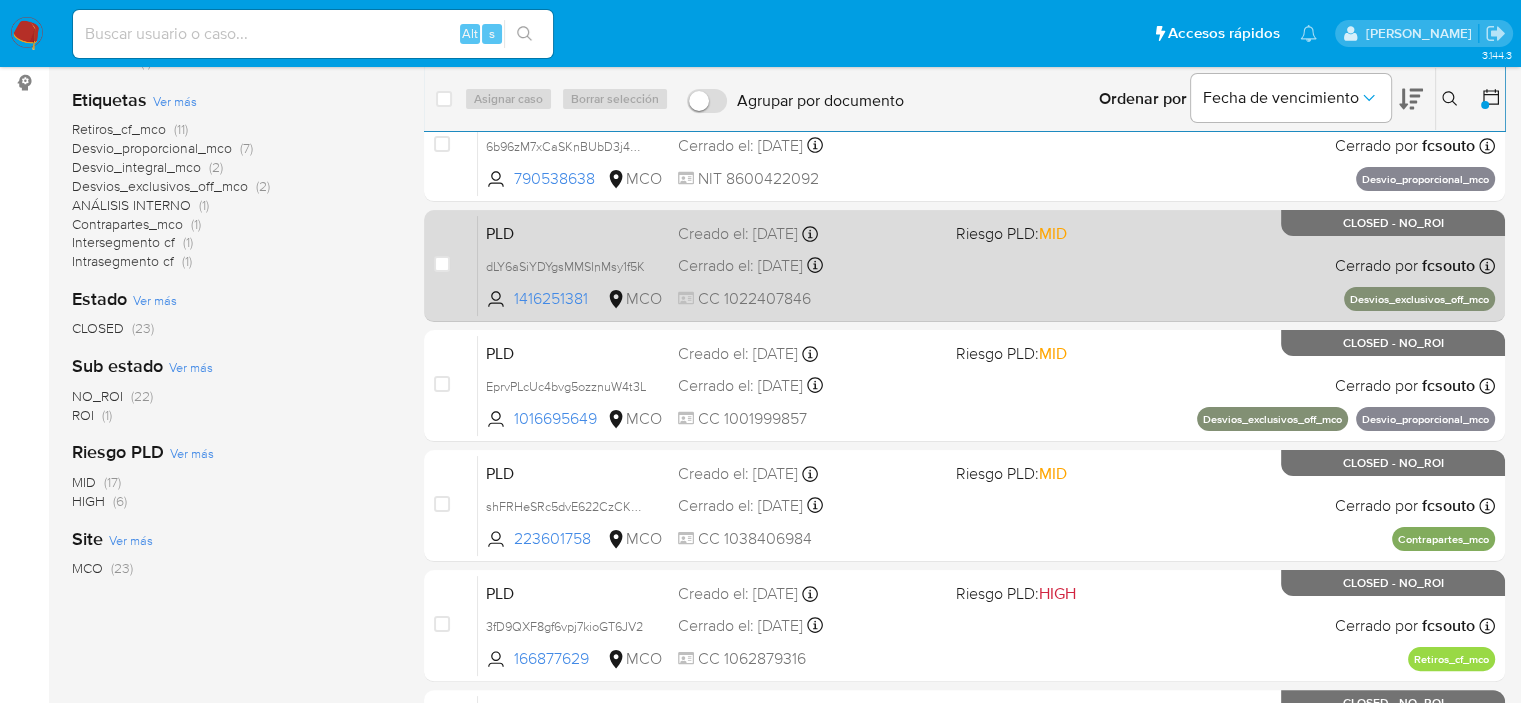 click on "PLD dLY6aSiYDYgsMMSInMsy1f5K 1416251381 MCO Riesgo PLD:  MID Creado el: 12/05/2025   Creado el: 12/05/2025 05:04:53 Cerrado el: 02/06/2025   Cerrado el: 02/06/2025 09:19:08 CC   1022407846 Cerrado por   fcsouto   Asignado el: 30/05/2025 08:08:45 Desvios_exclusivos_off_mco CLOSED - NO_ROI" at bounding box center (986, 265) 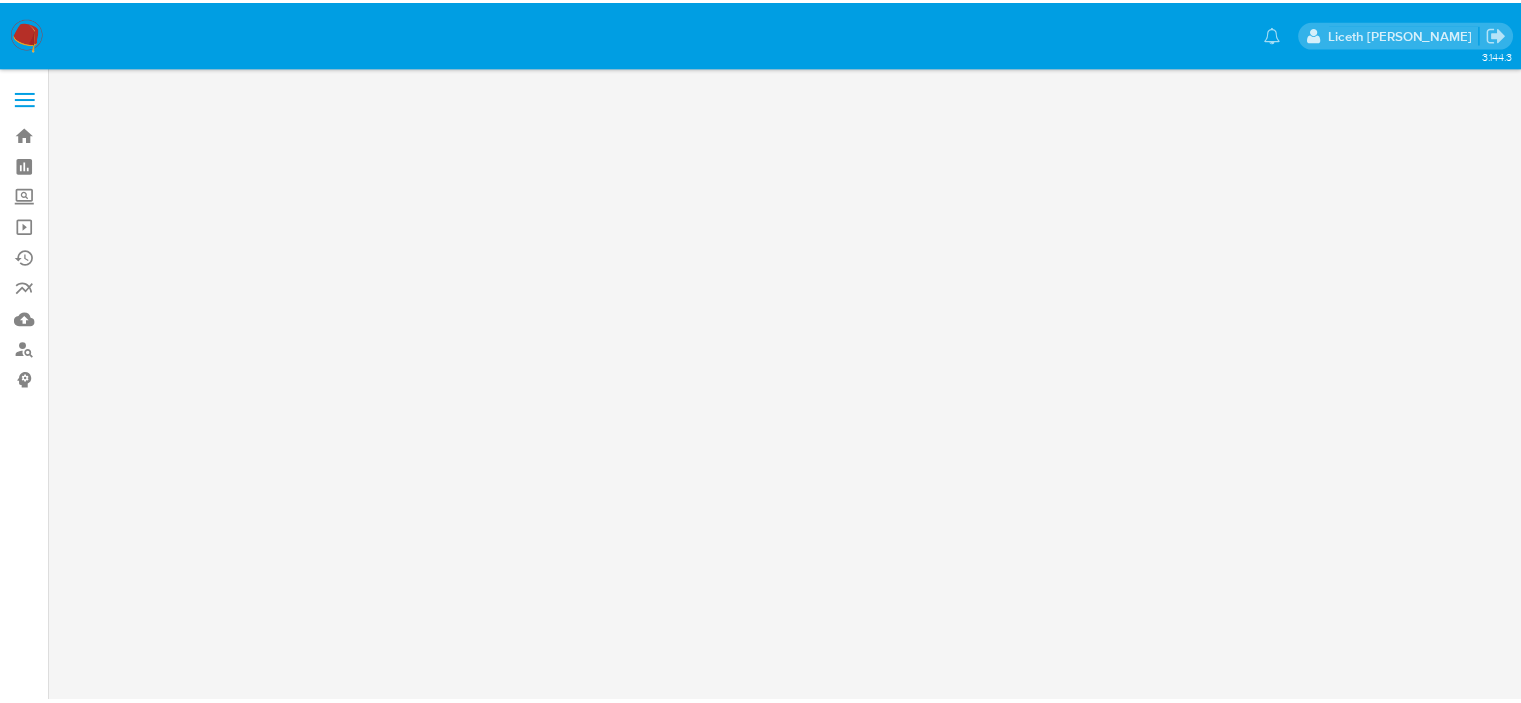 scroll, scrollTop: 0, scrollLeft: 0, axis: both 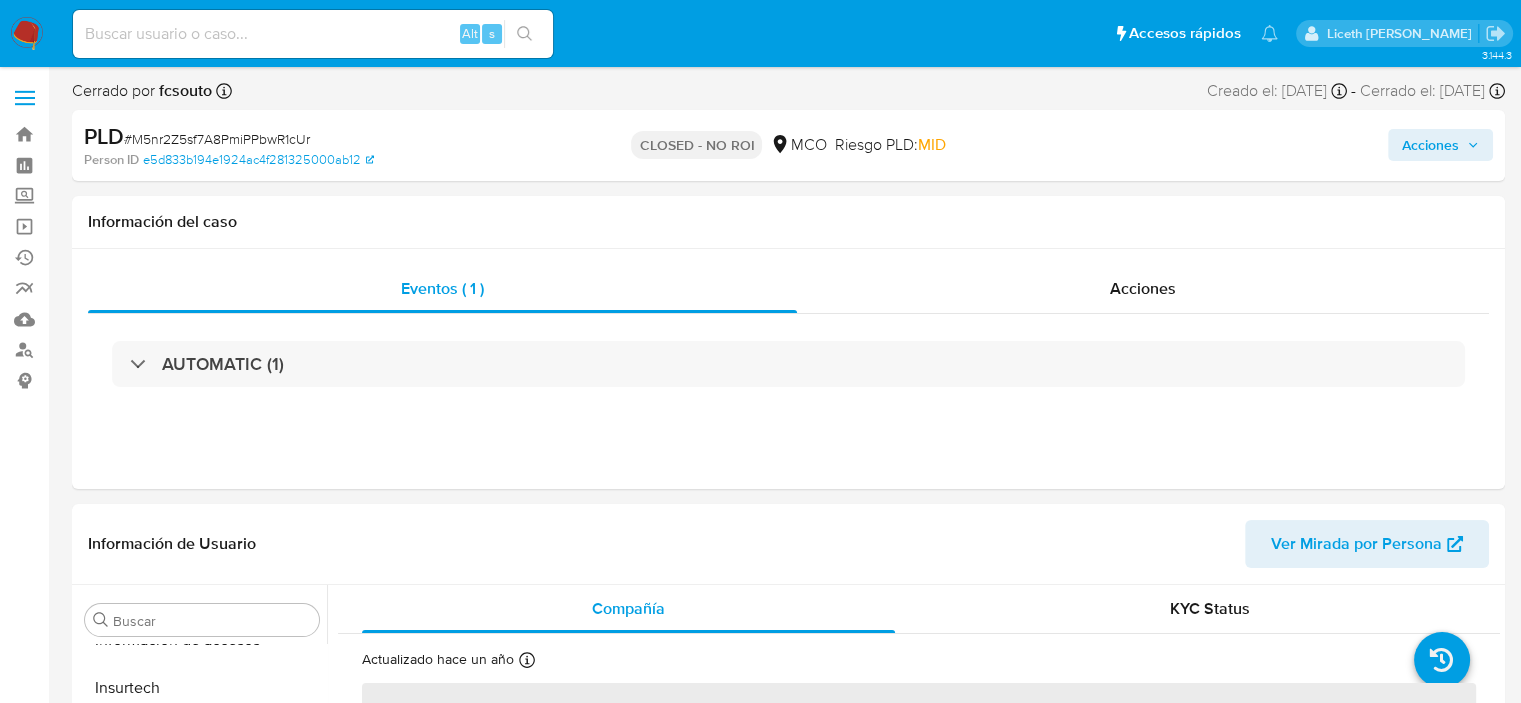 select on "10" 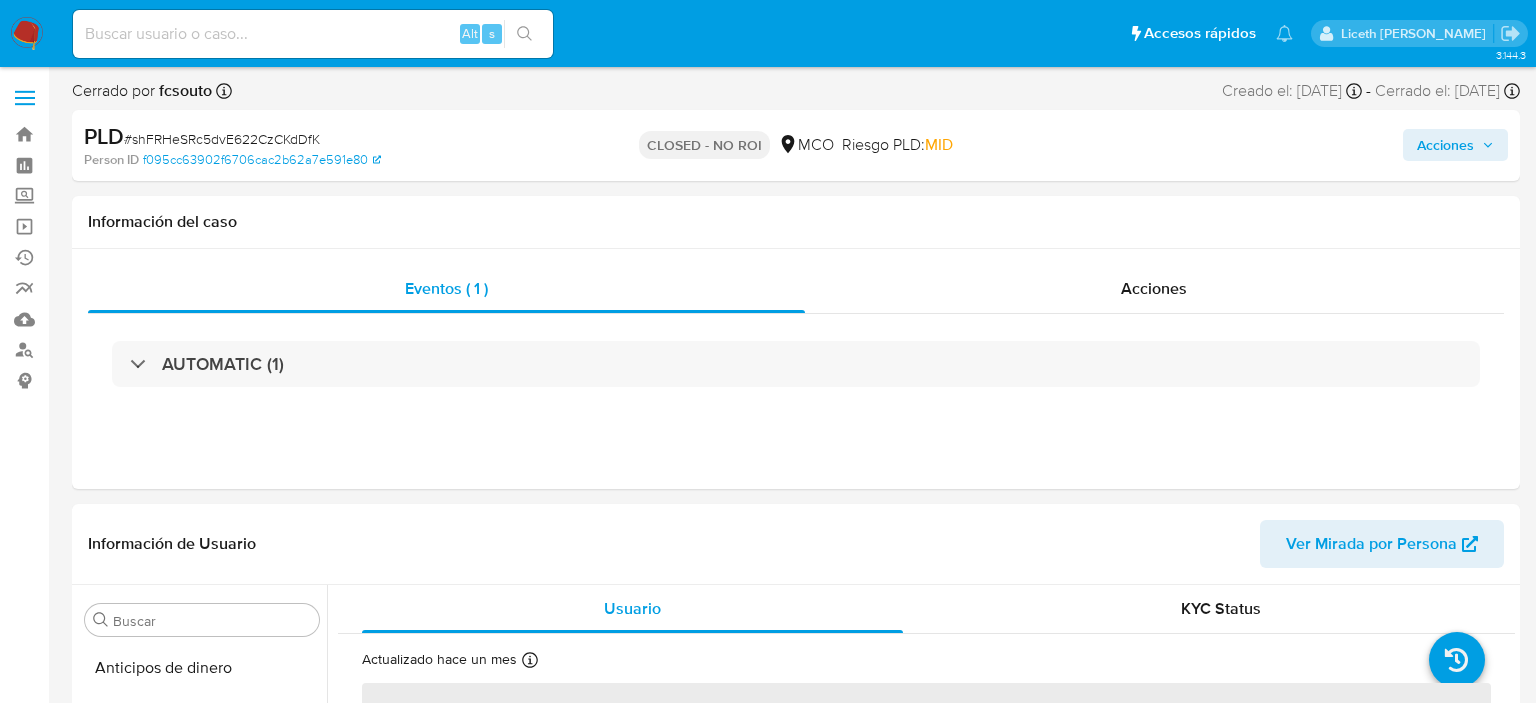 select on "10" 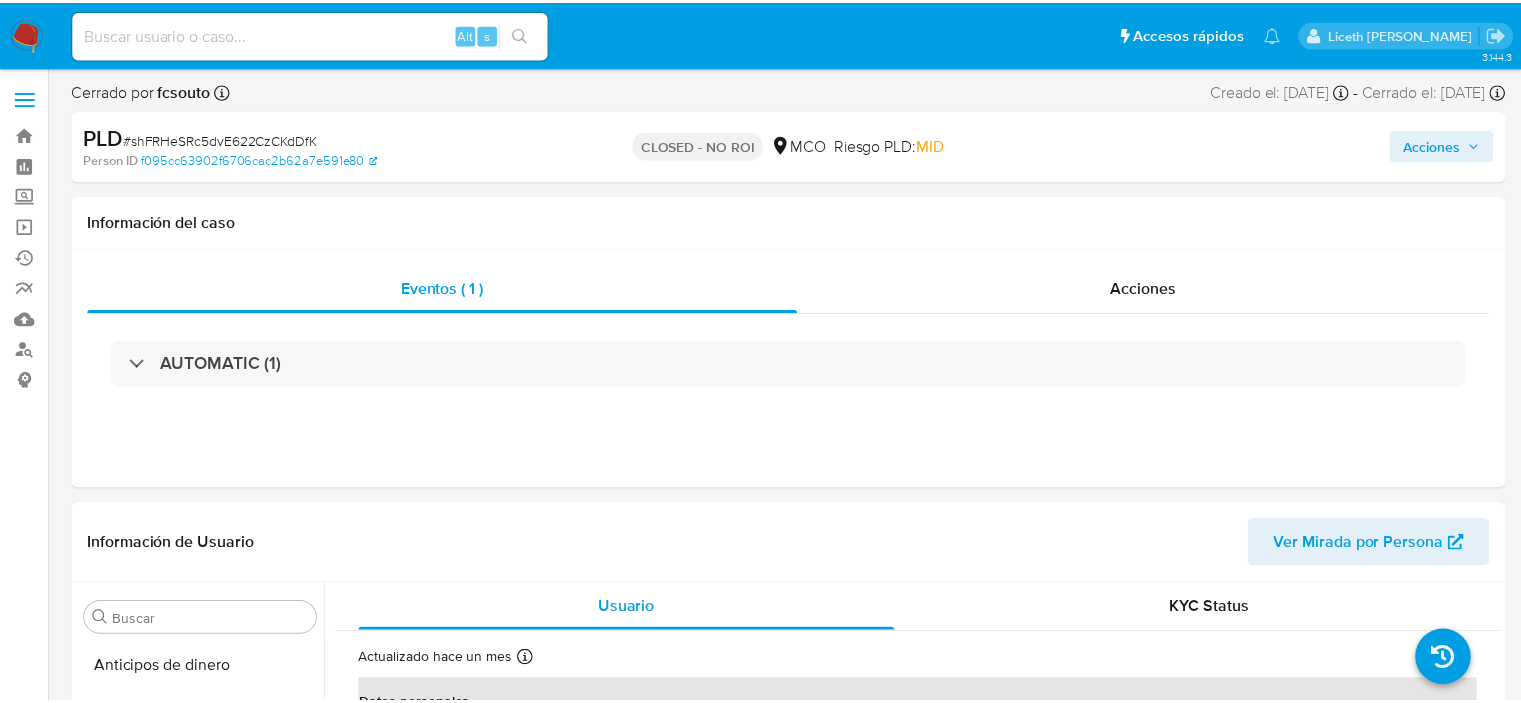 scroll, scrollTop: 0, scrollLeft: 0, axis: both 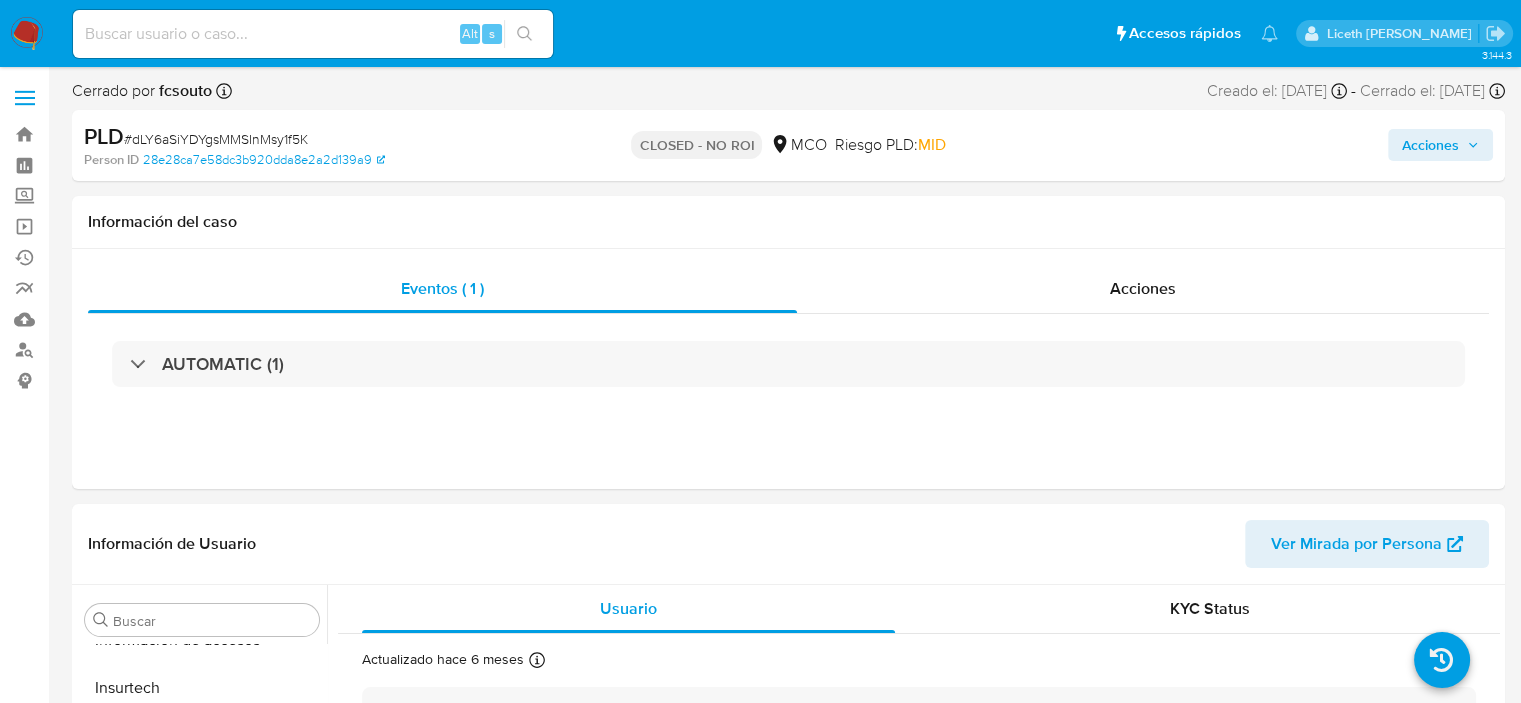 select on "10" 